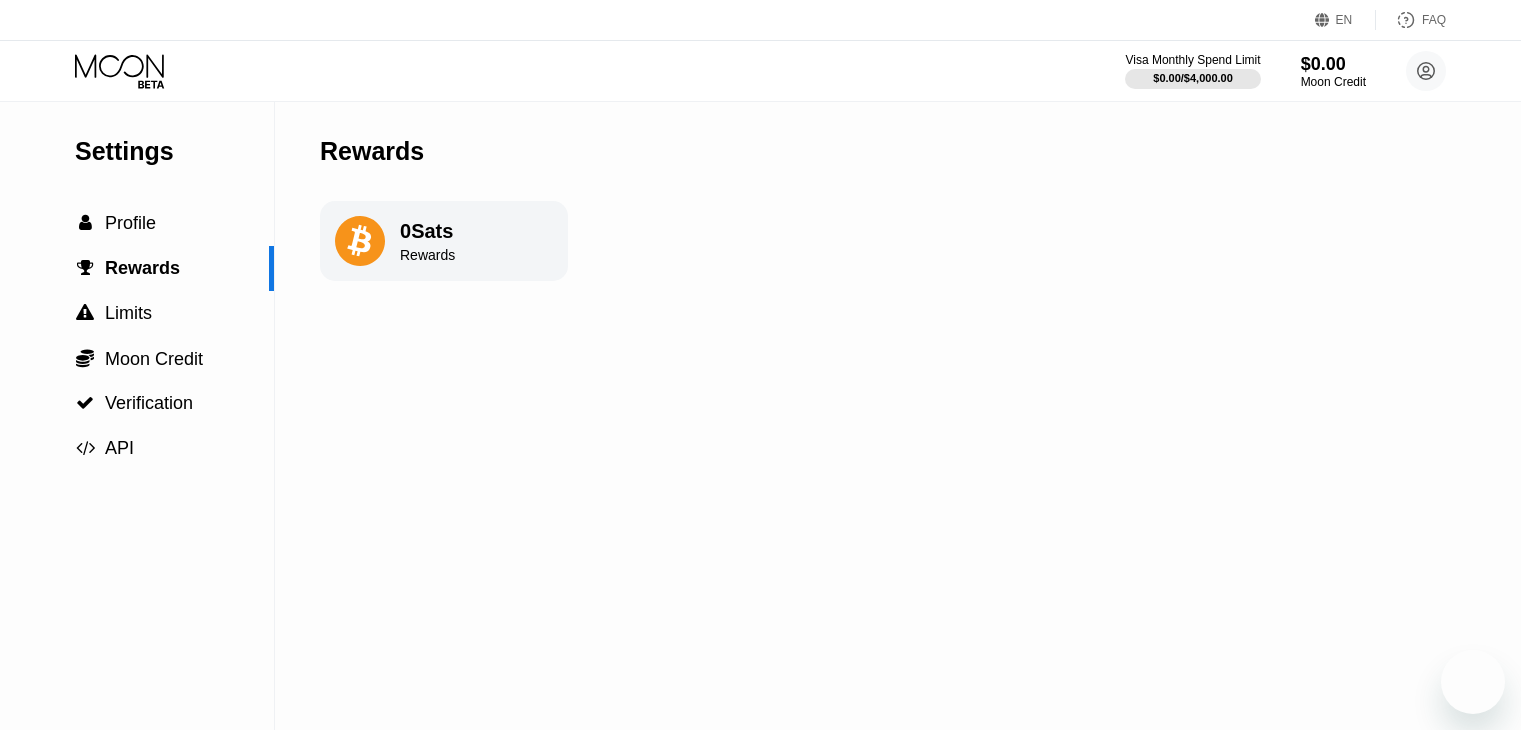 scroll, scrollTop: 0, scrollLeft: 0, axis: both 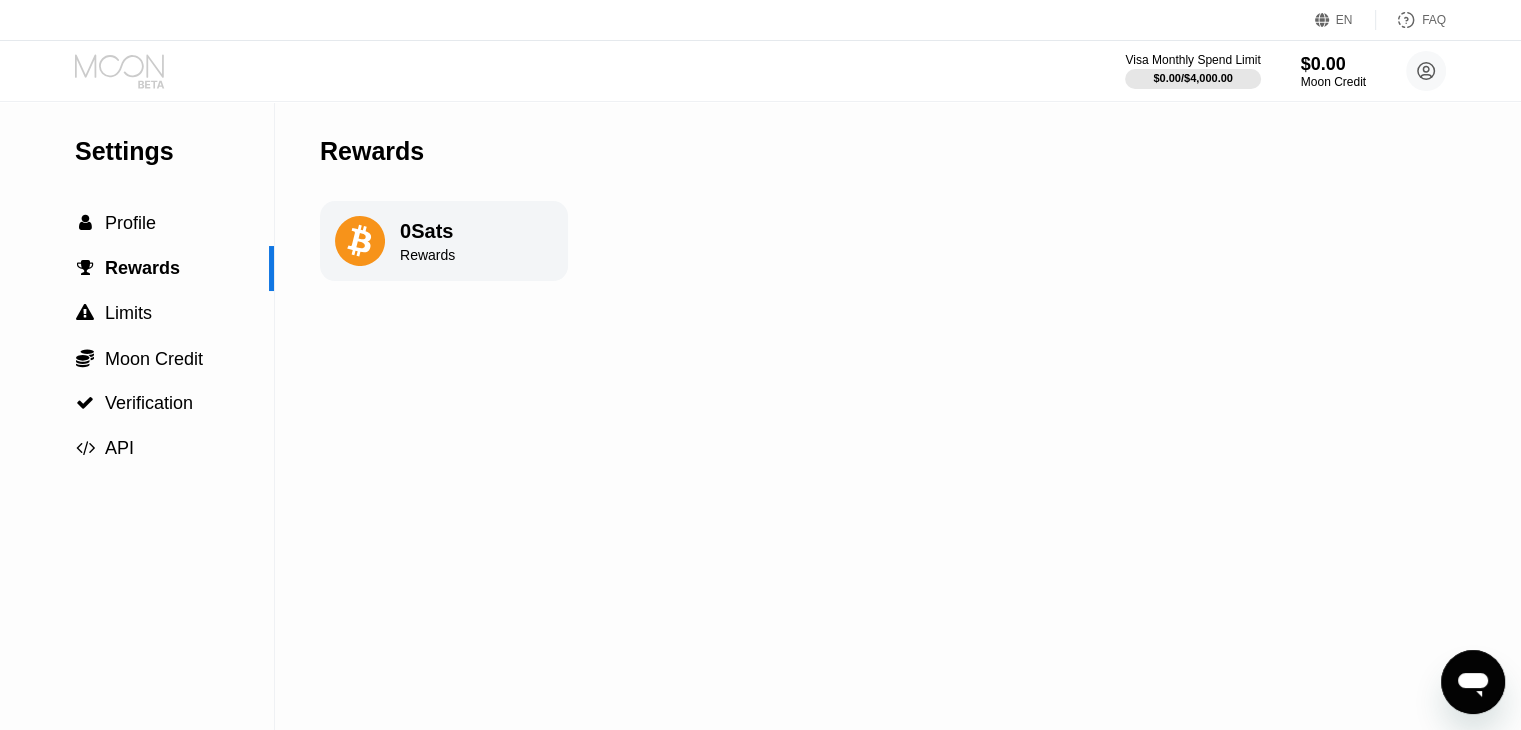 click 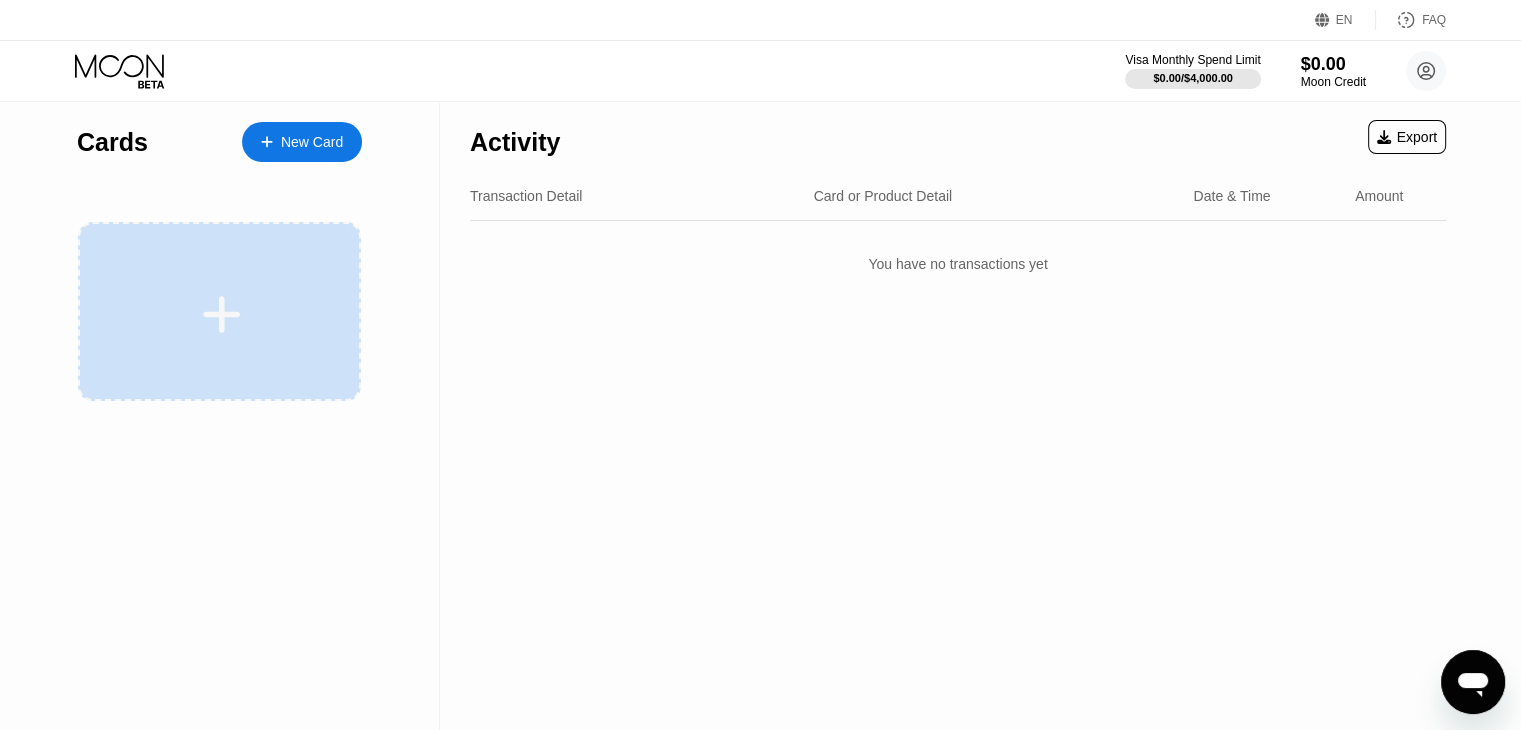 click 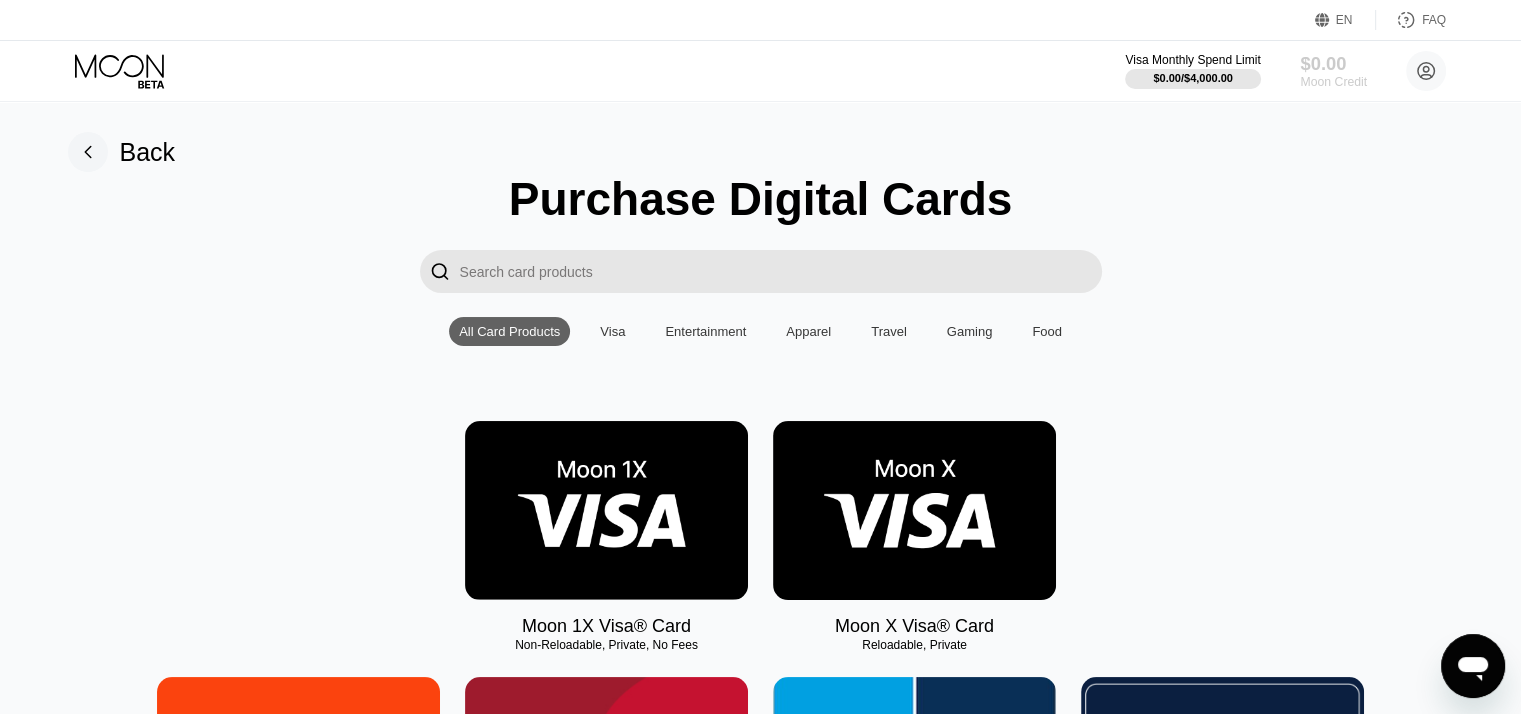 click on "$0.00" at bounding box center (1333, 63) 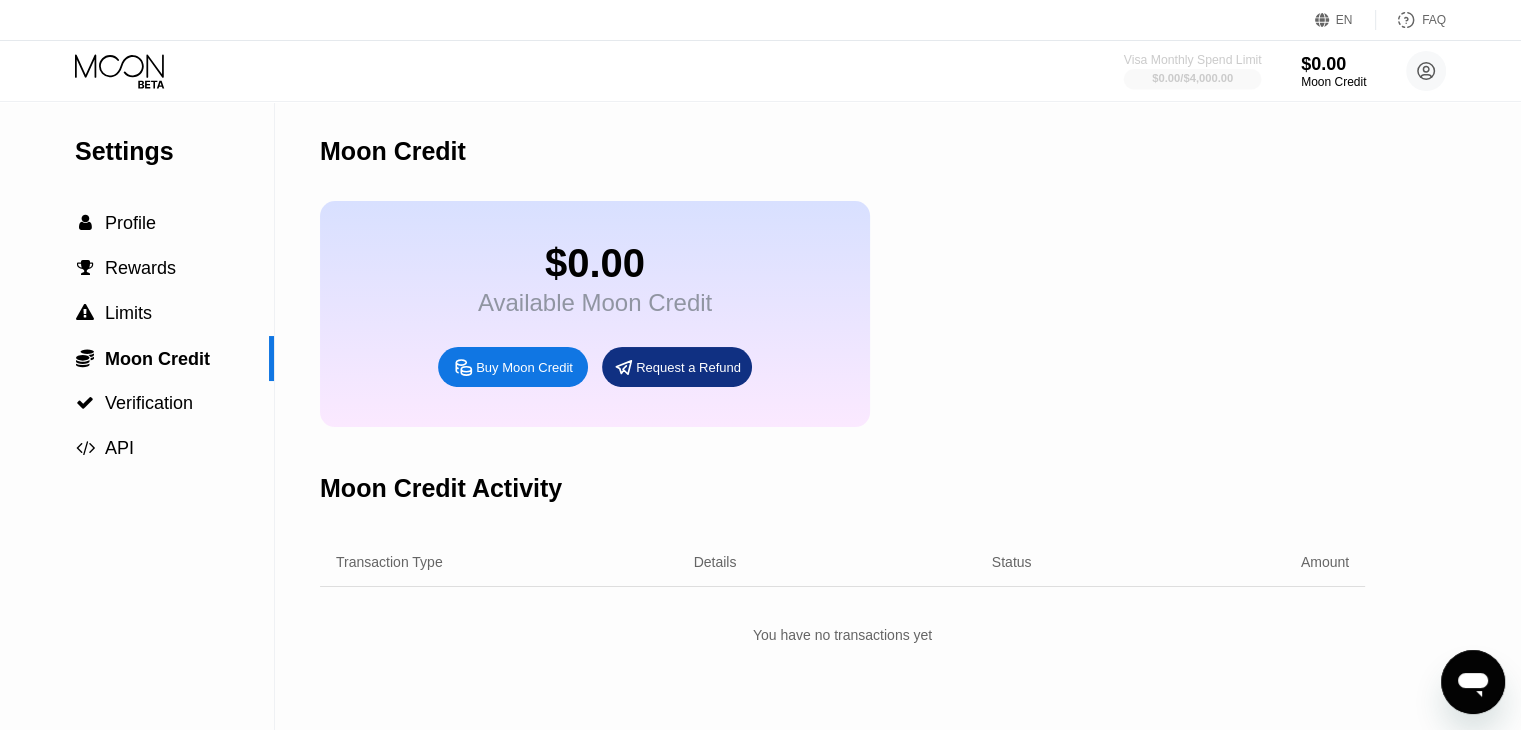 click on "$0.00 / $4,000.00" at bounding box center [1192, 78] 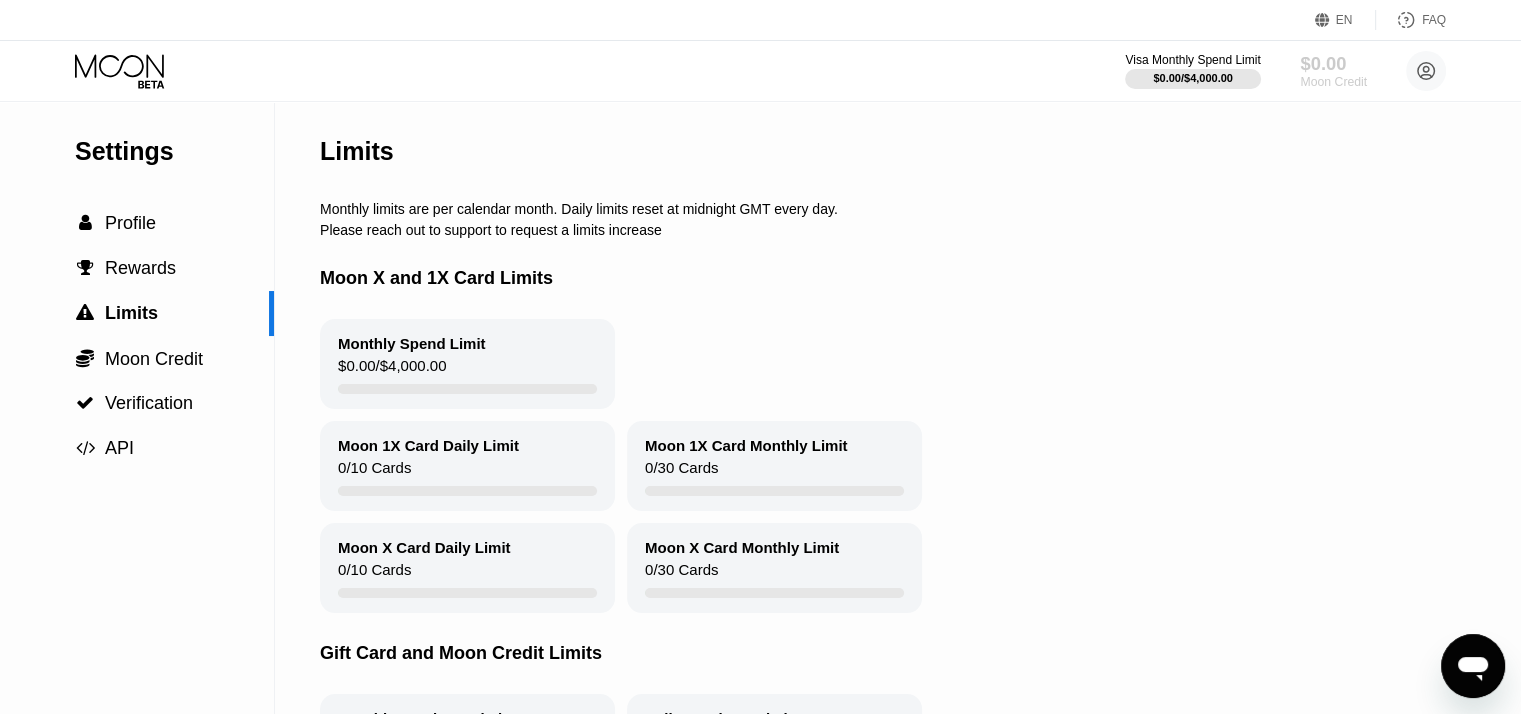 click on "$0.00" at bounding box center [1333, 63] 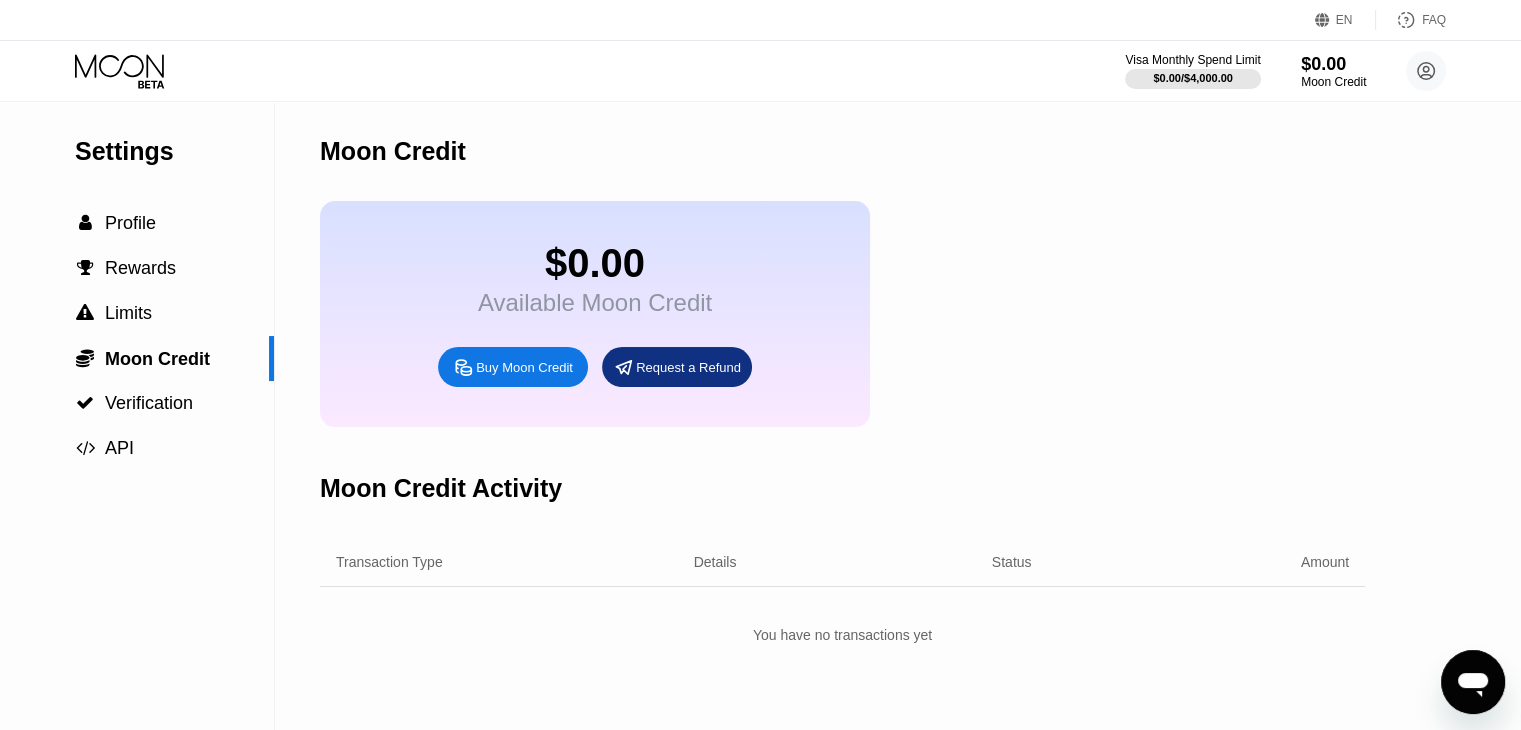 scroll, scrollTop: 12, scrollLeft: 0, axis: vertical 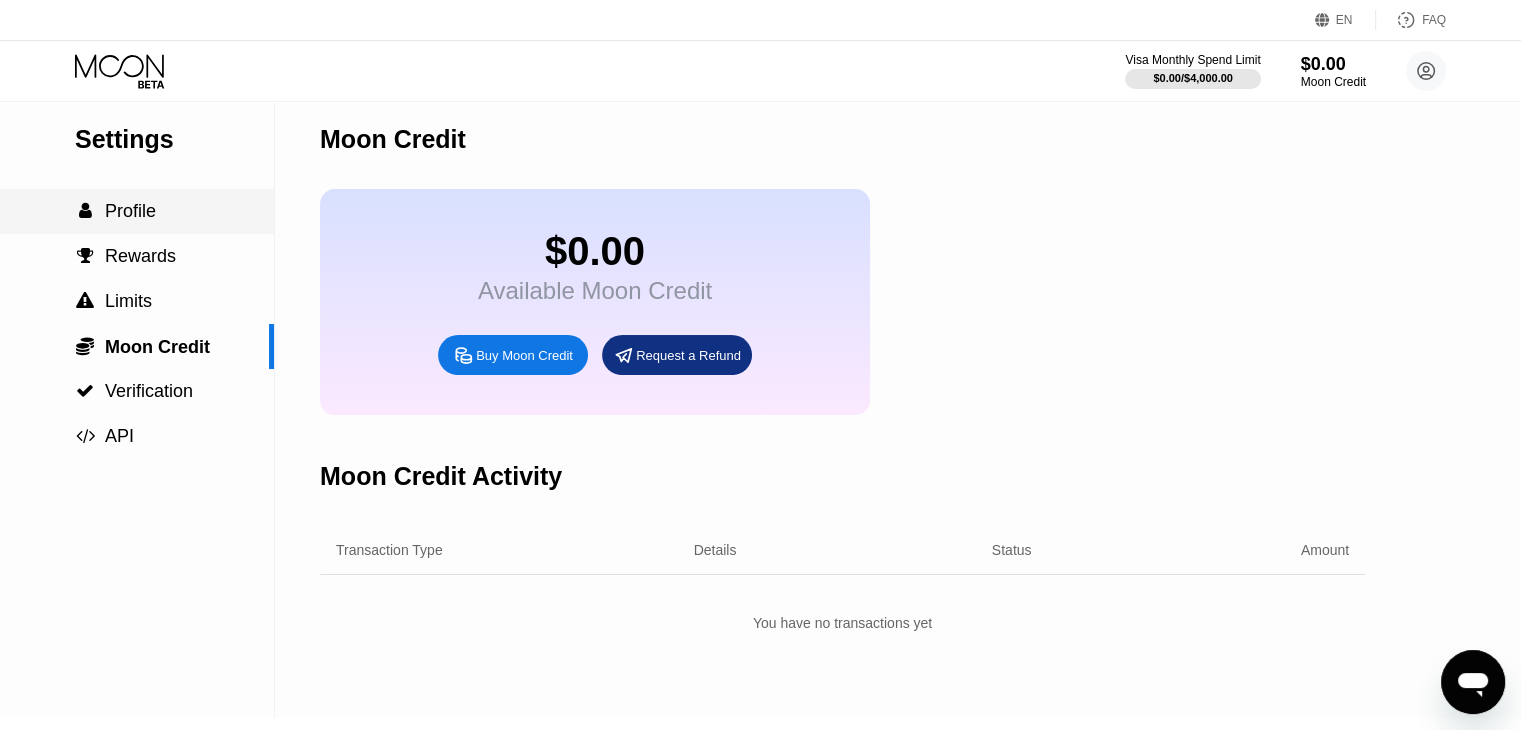 click on "Profile" at bounding box center [130, 211] 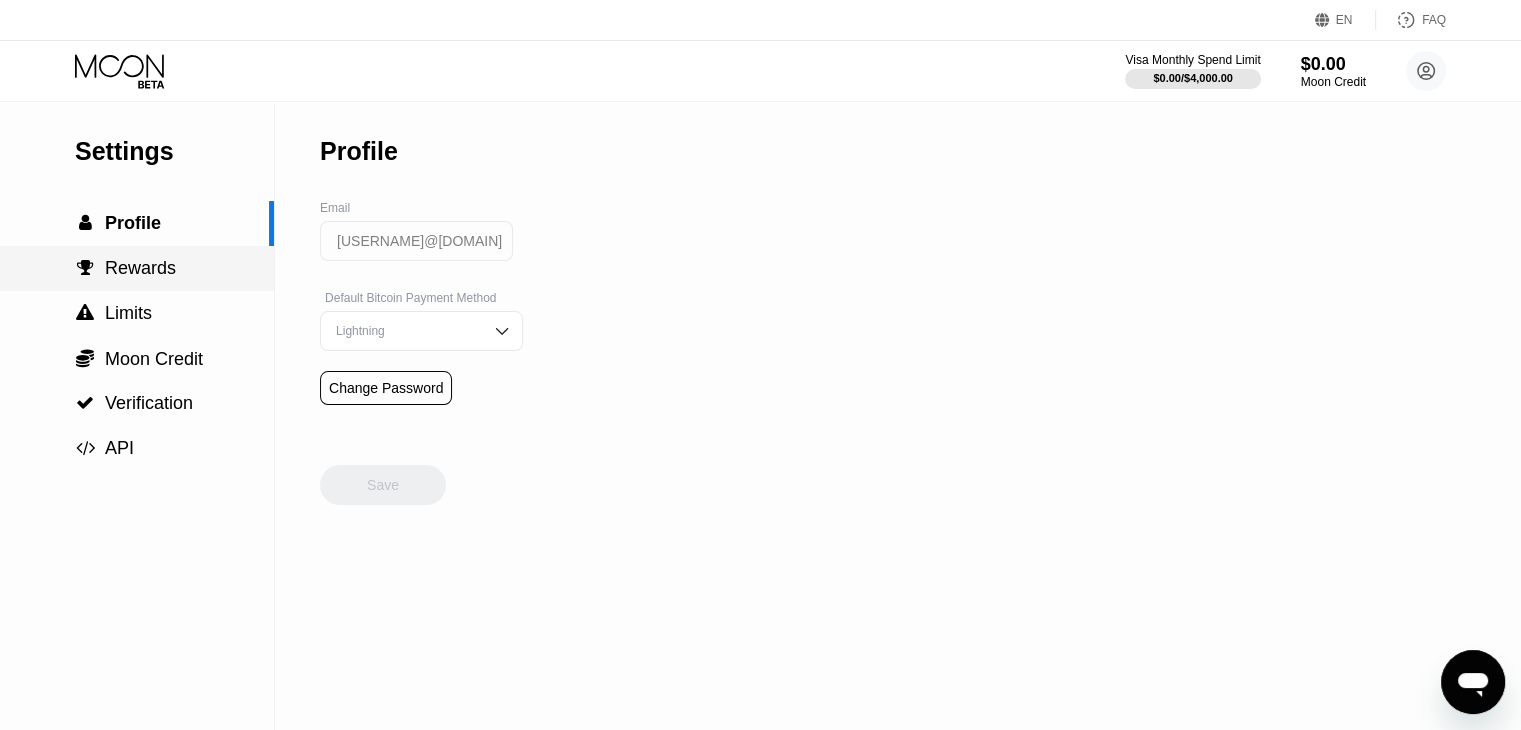 click on "Rewards" at bounding box center [140, 268] 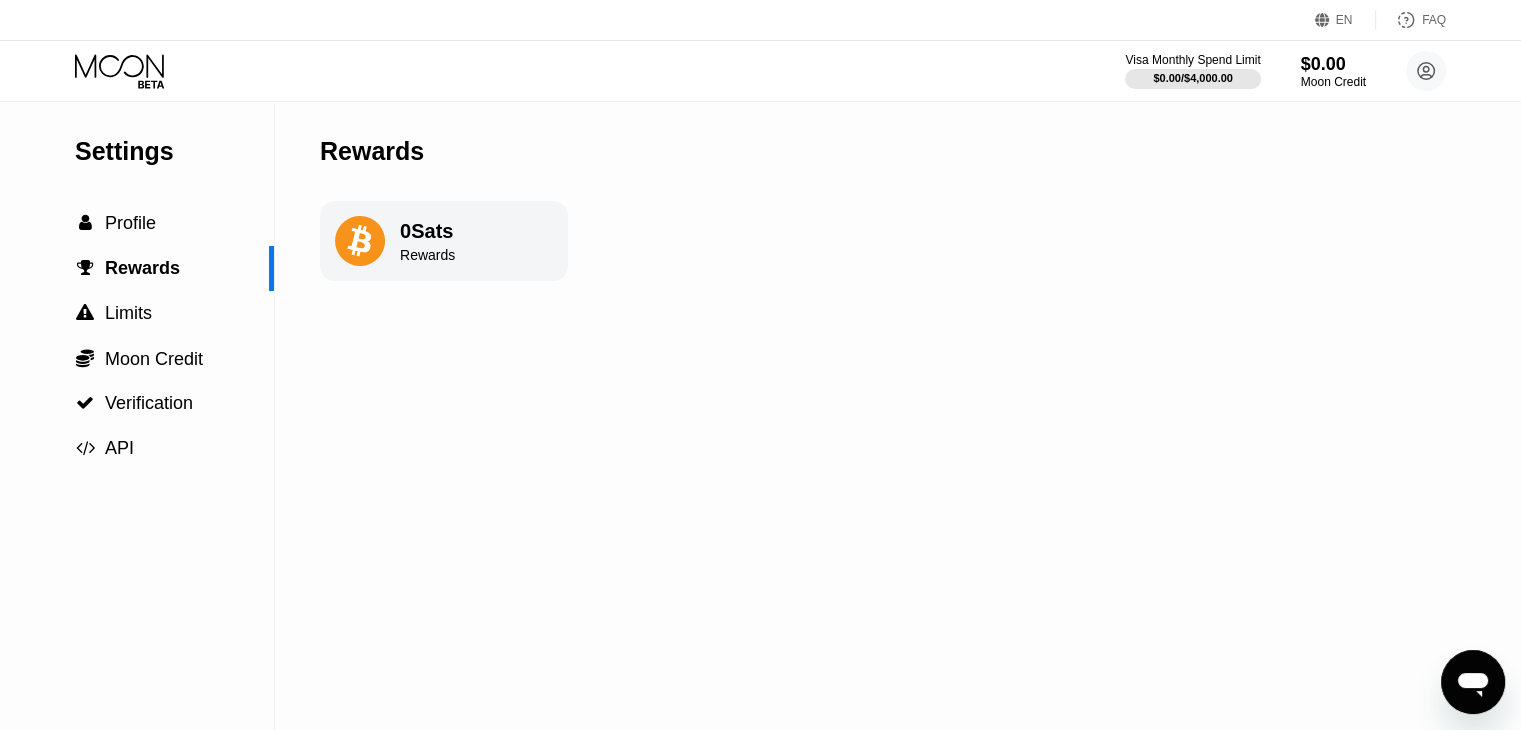 click 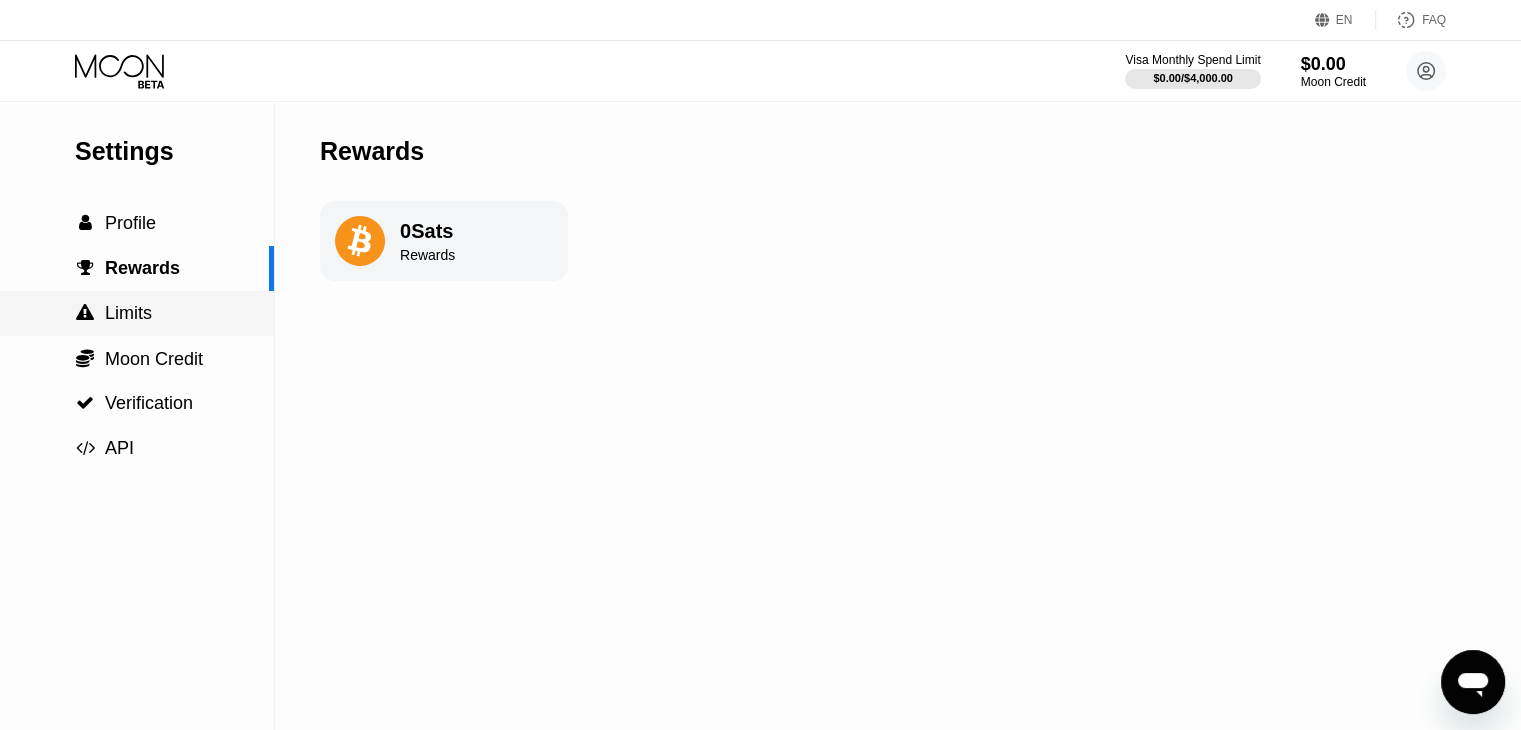 click on "Limits" at bounding box center [128, 313] 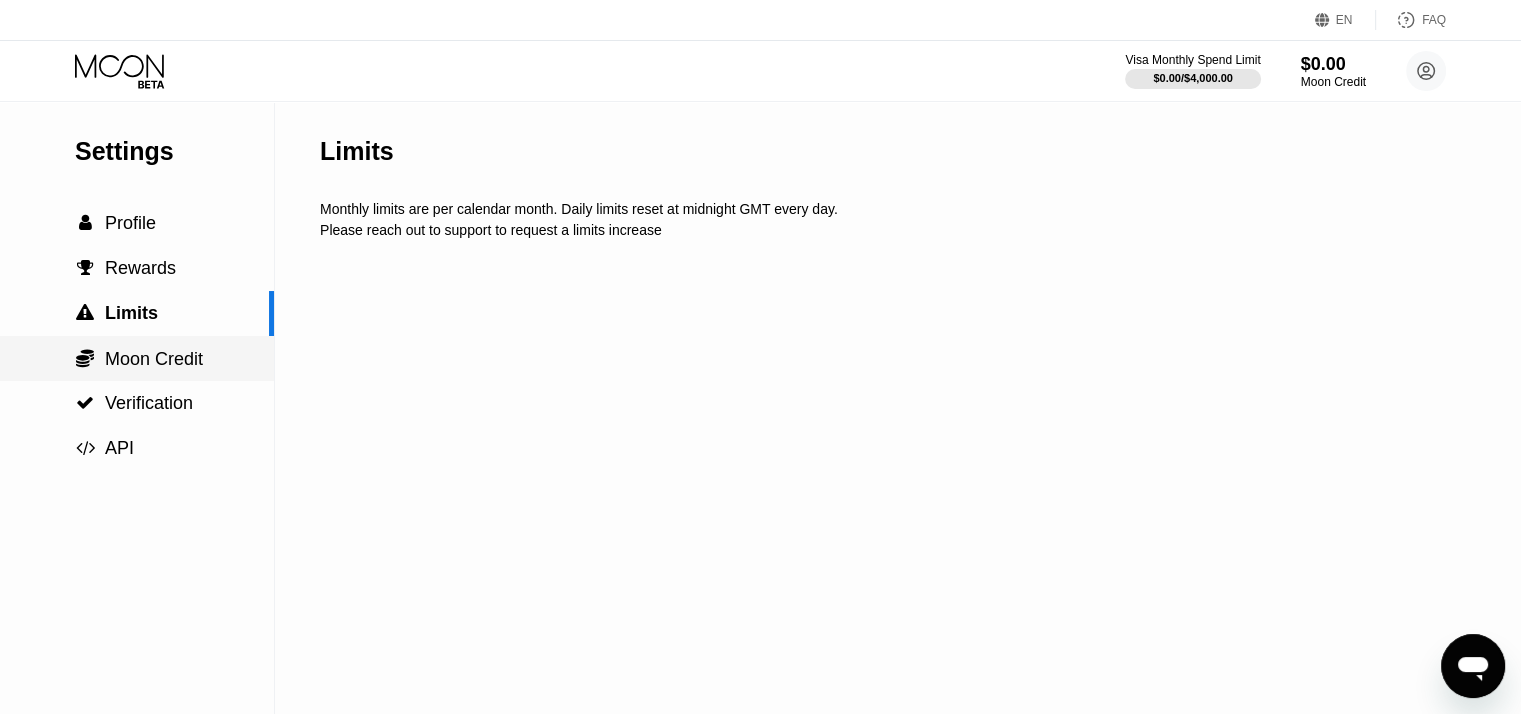 click on "Moon Credit" at bounding box center [154, 359] 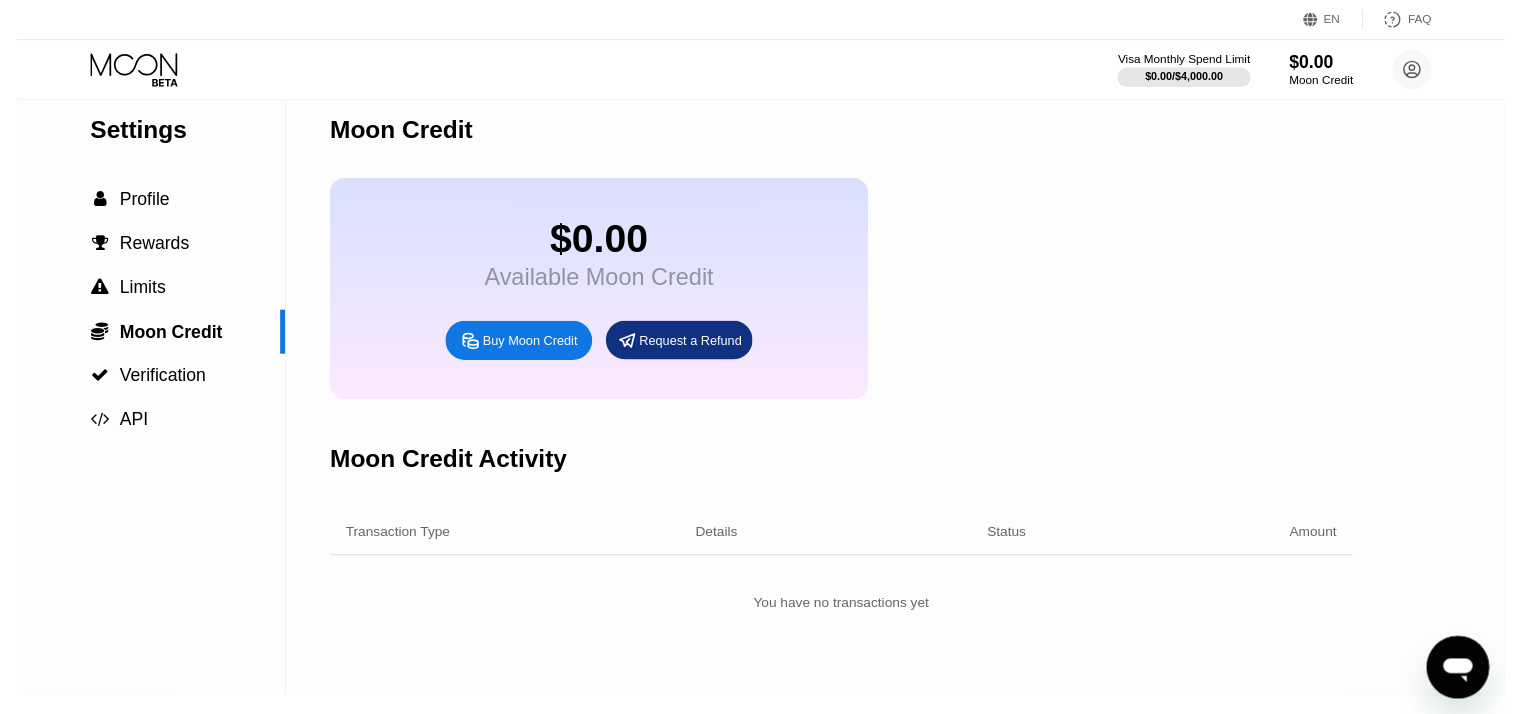 scroll, scrollTop: 0, scrollLeft: 0, axis: both 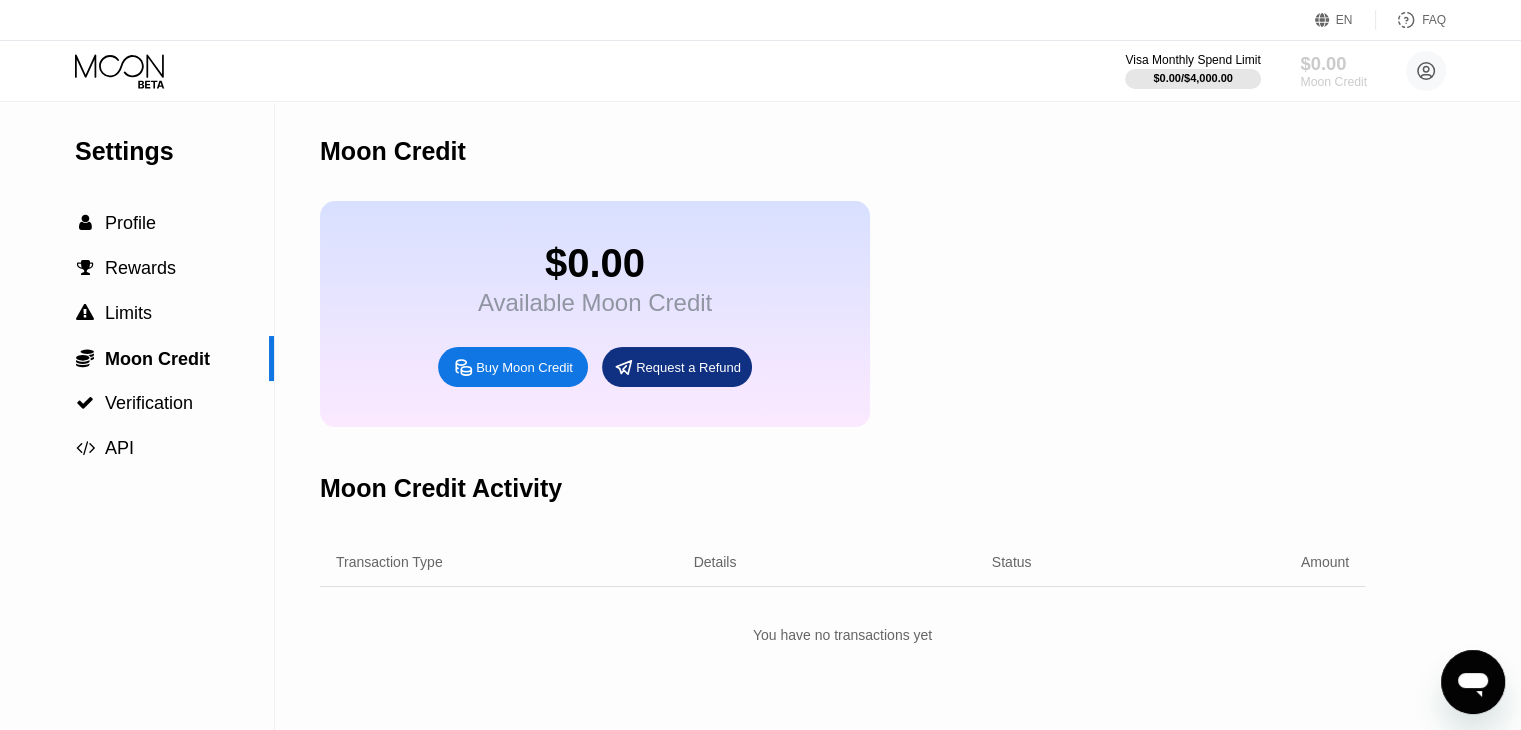 click on "$0.00" at bounding box center (1333, 63) 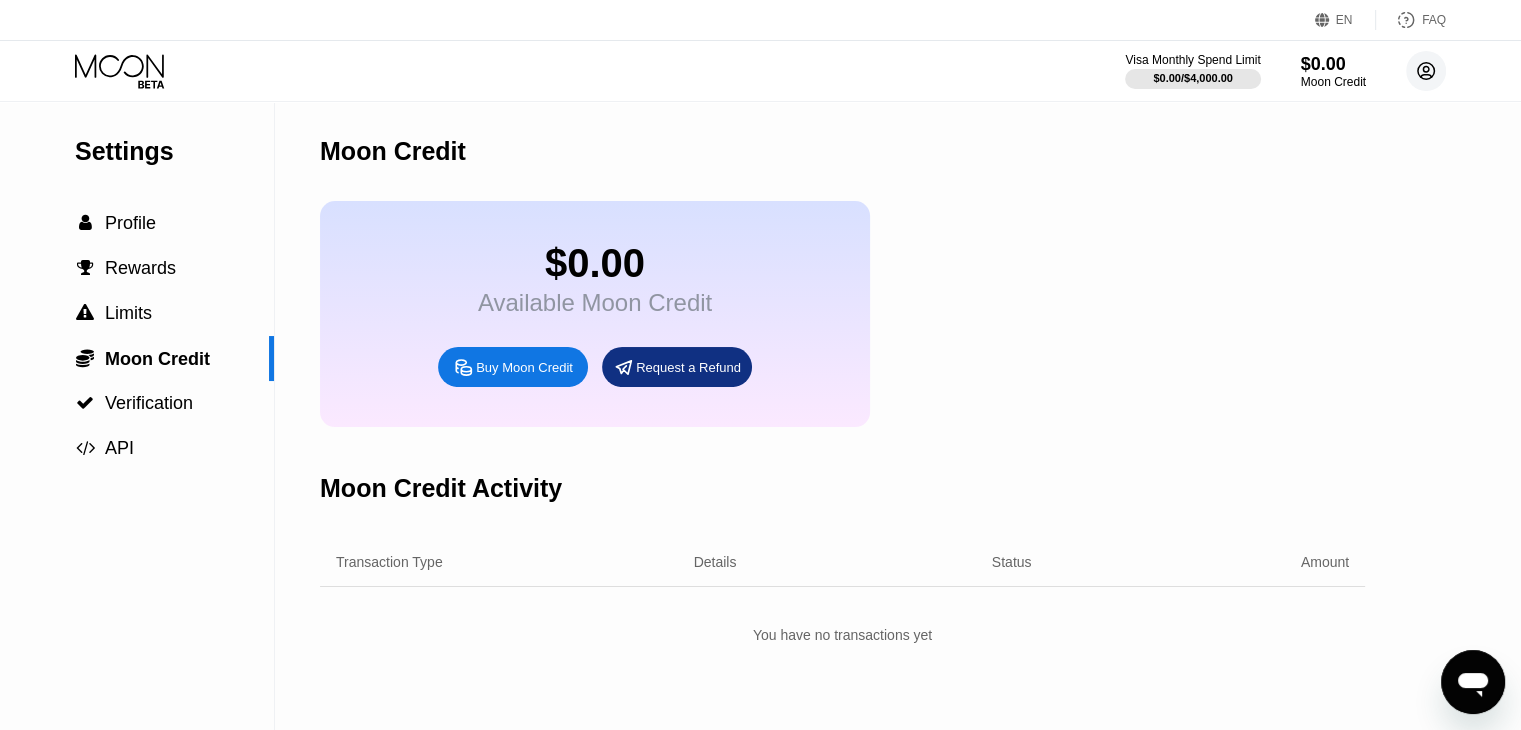 click 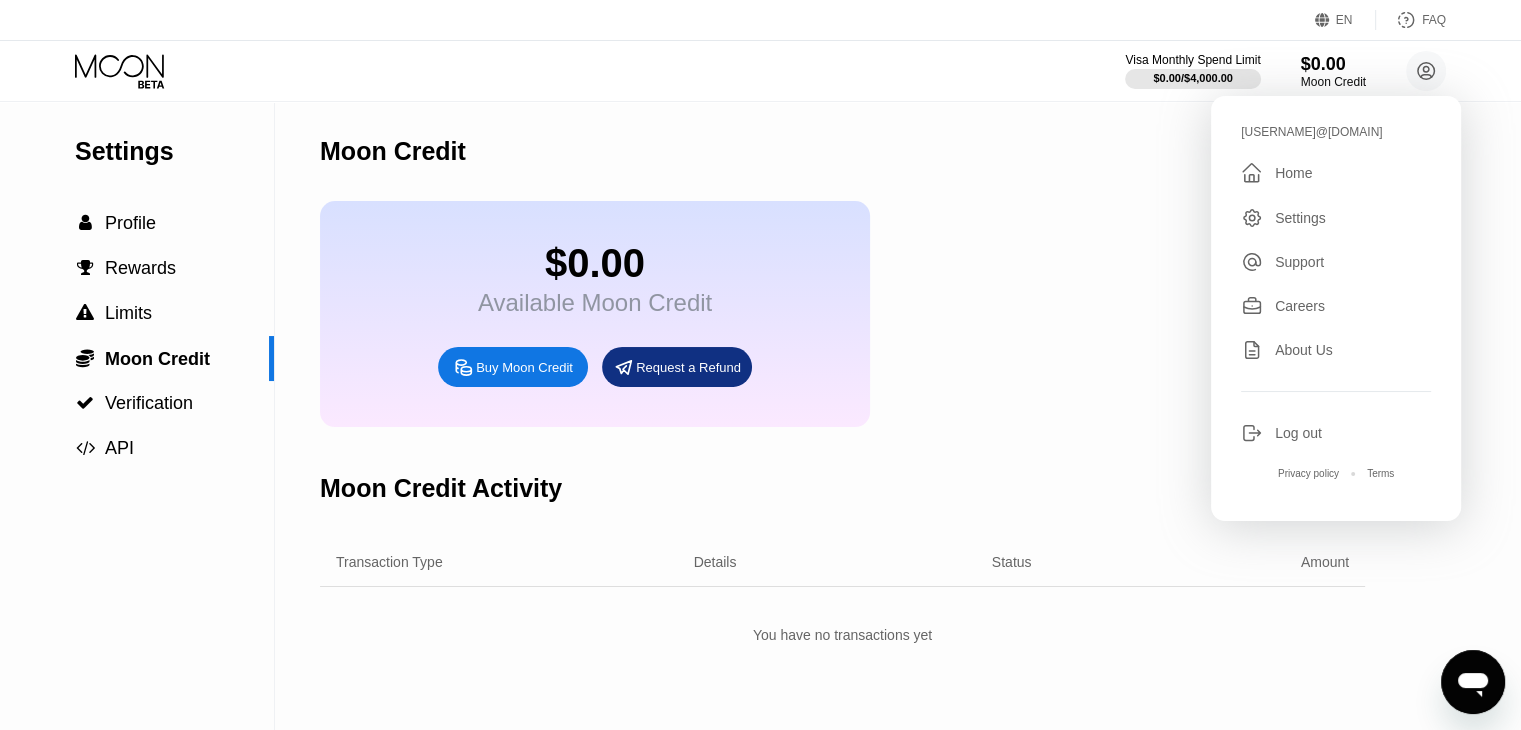 click on "Home" at bounding box center (1293, 173) 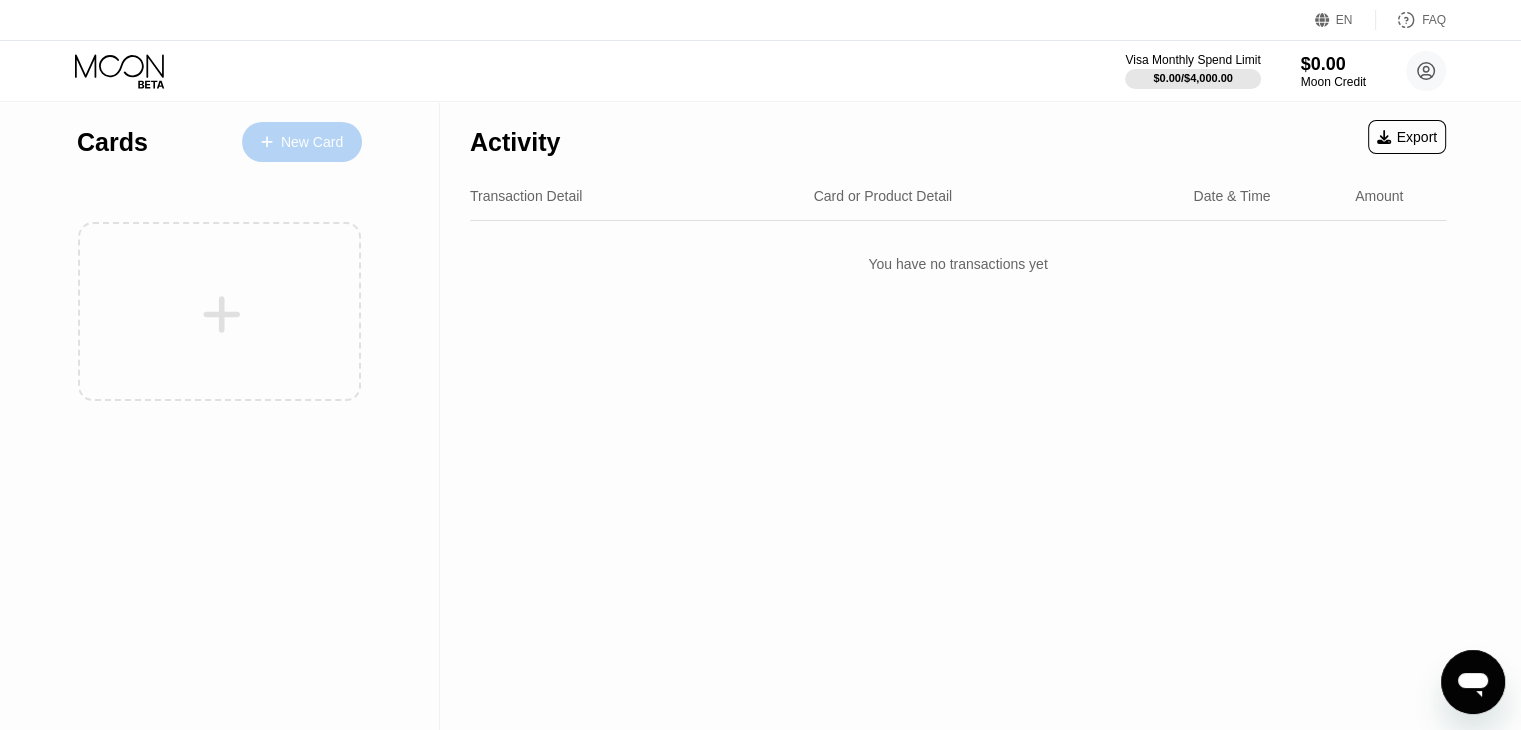 click on "New Card" at bounding box center (312, 142) 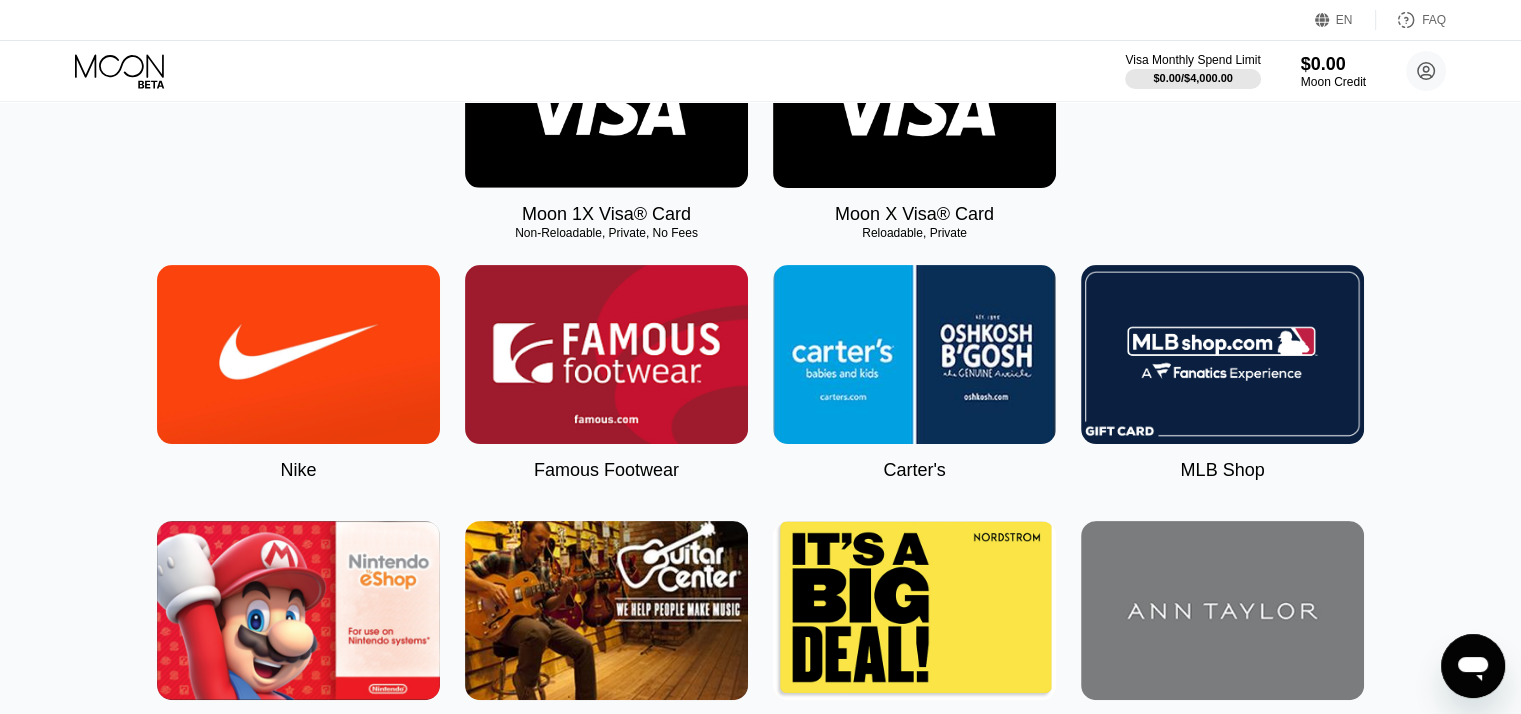 scroll, scrollTop: 676, scrollLeft: 0, axis: vertical 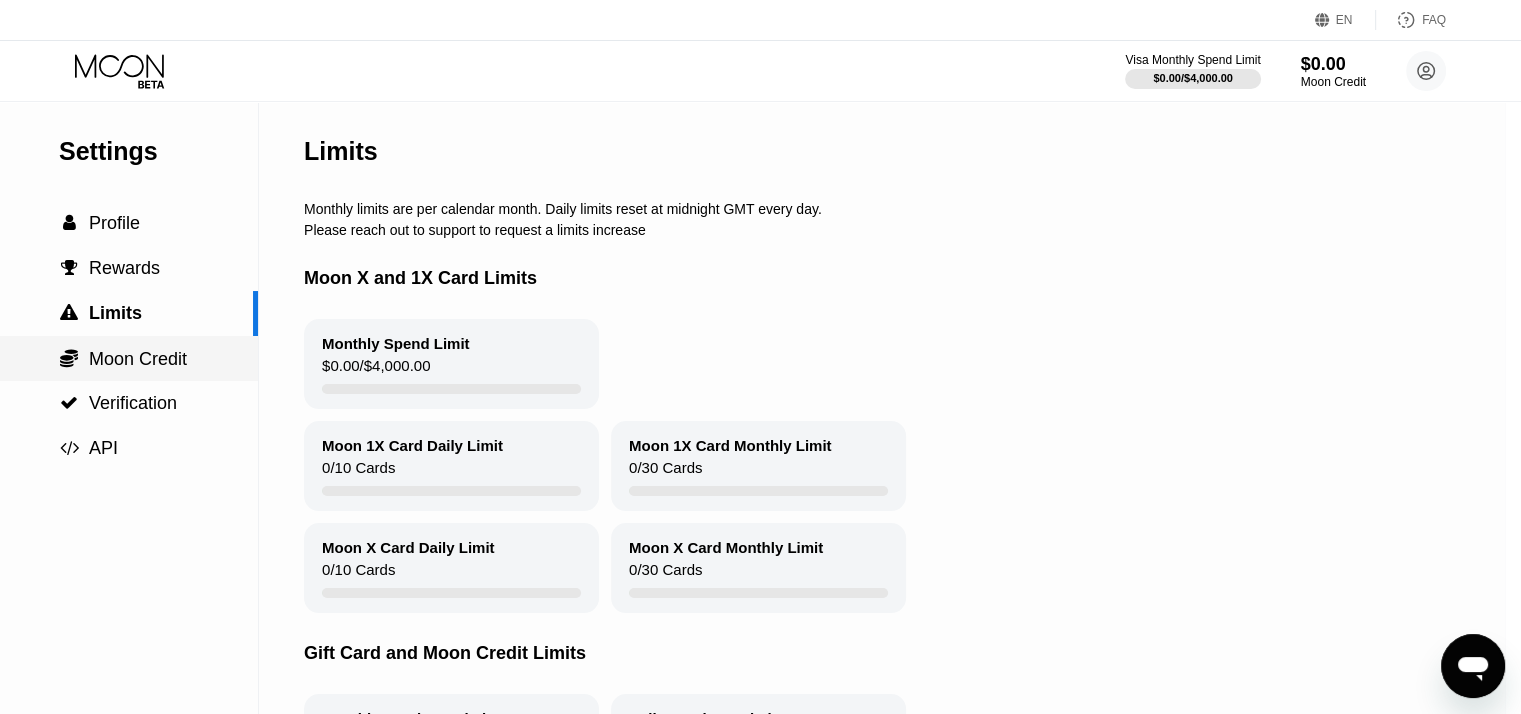 click on "Moon Credit" at bounding box center [138, 359] 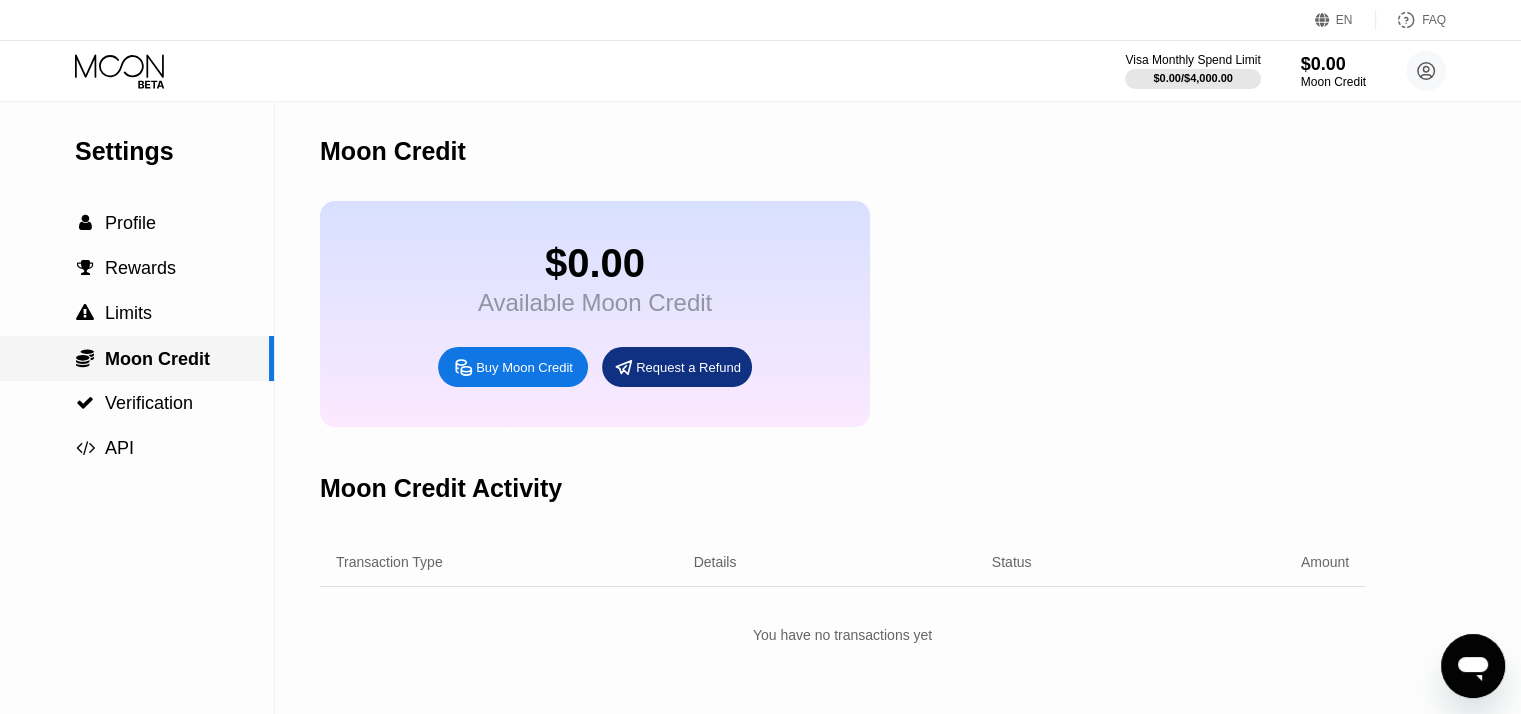 scroll, scrollTop: 0, scrollLeft: 0, axis: both 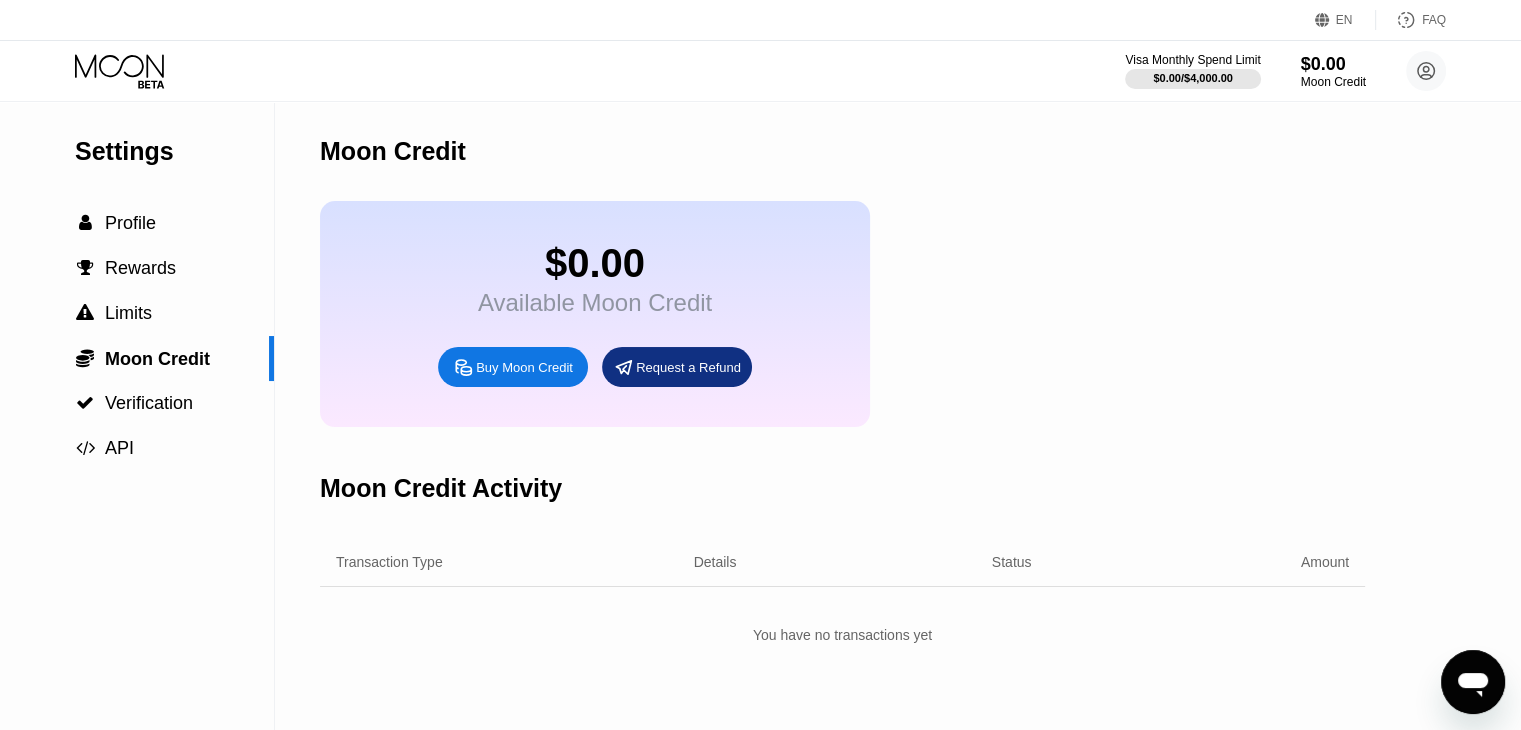 click on "Buy Moon Credit" at bounding box center [524, 367] 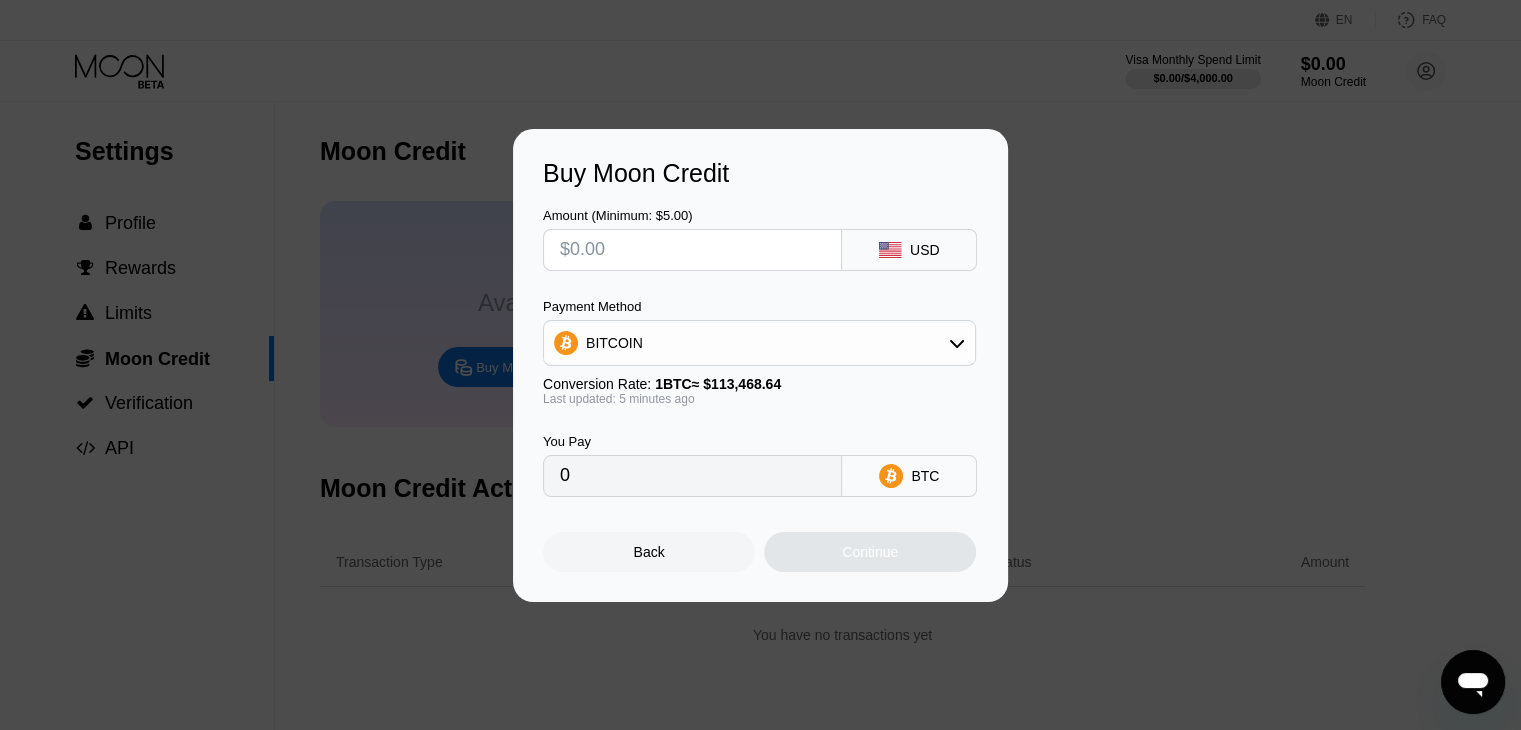 click at bounding box center (692, 250) 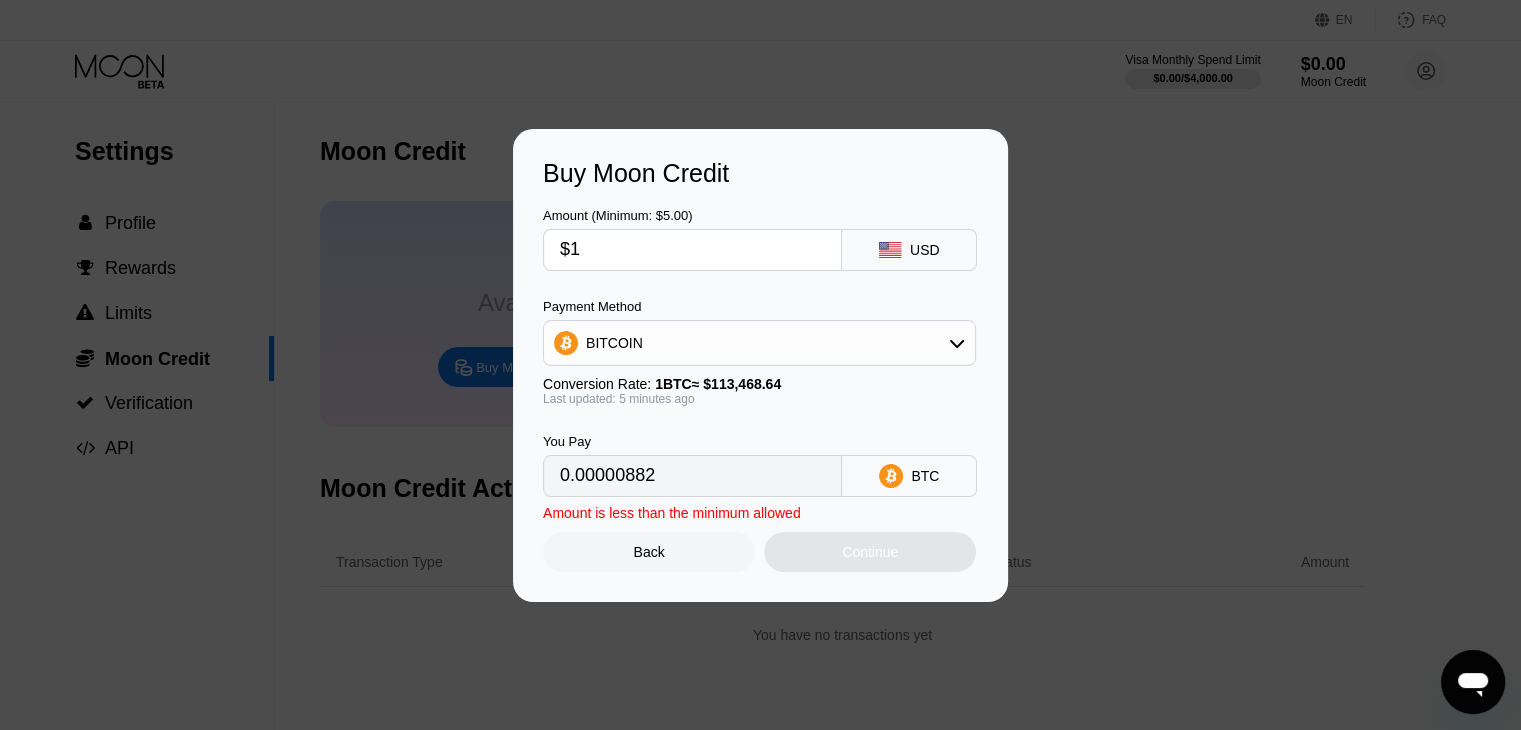 type on "0.00000882" 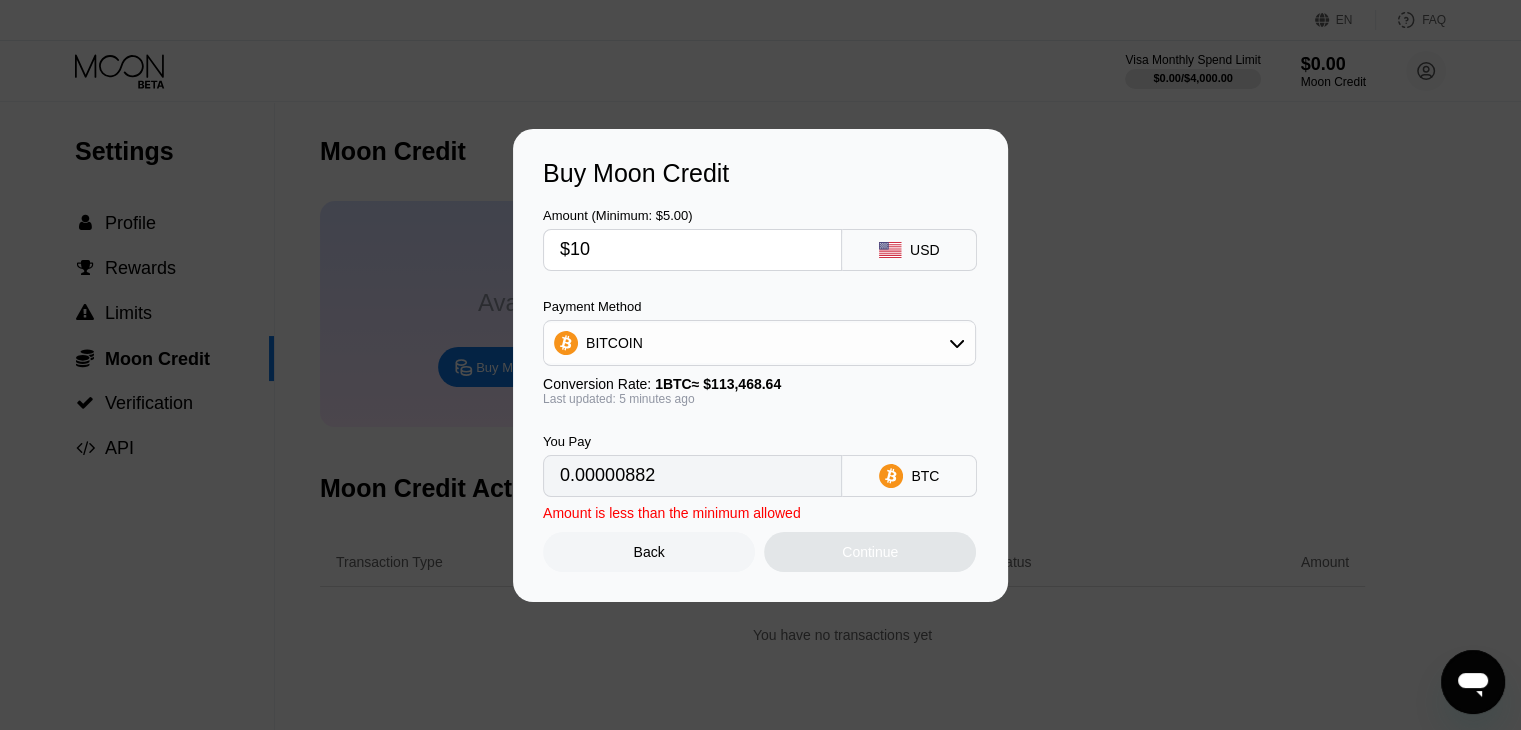type on "$100" 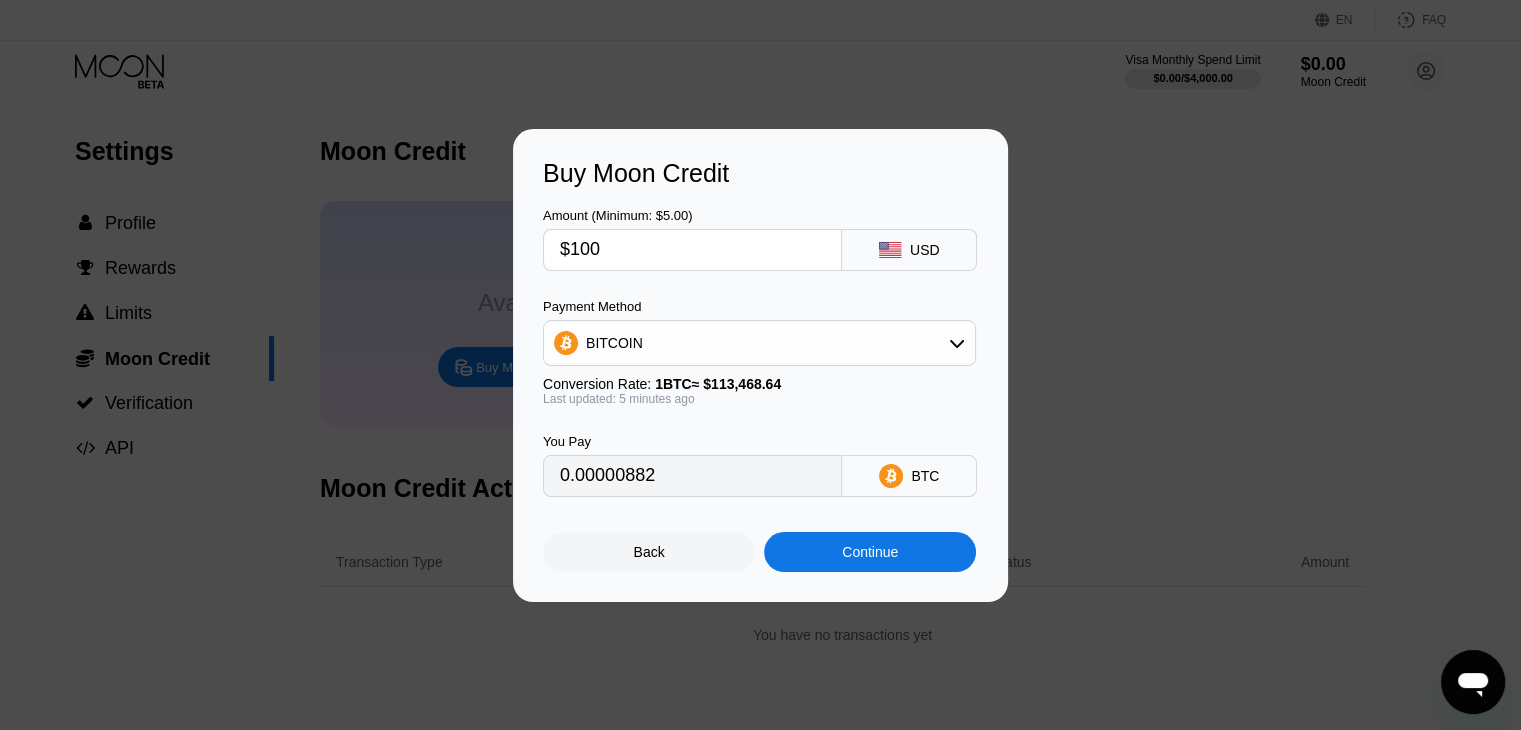 type on "0.00088131" 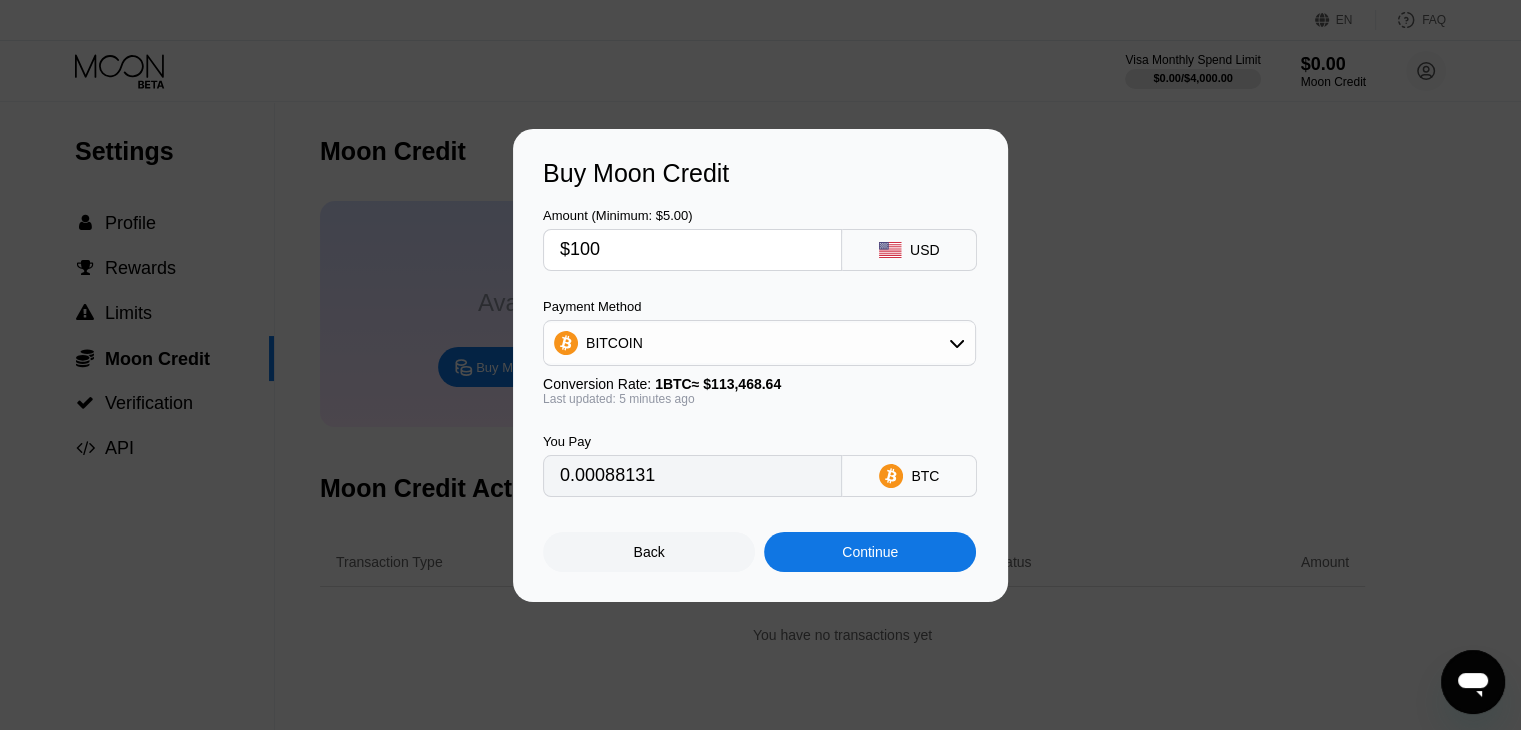 type on "$100" 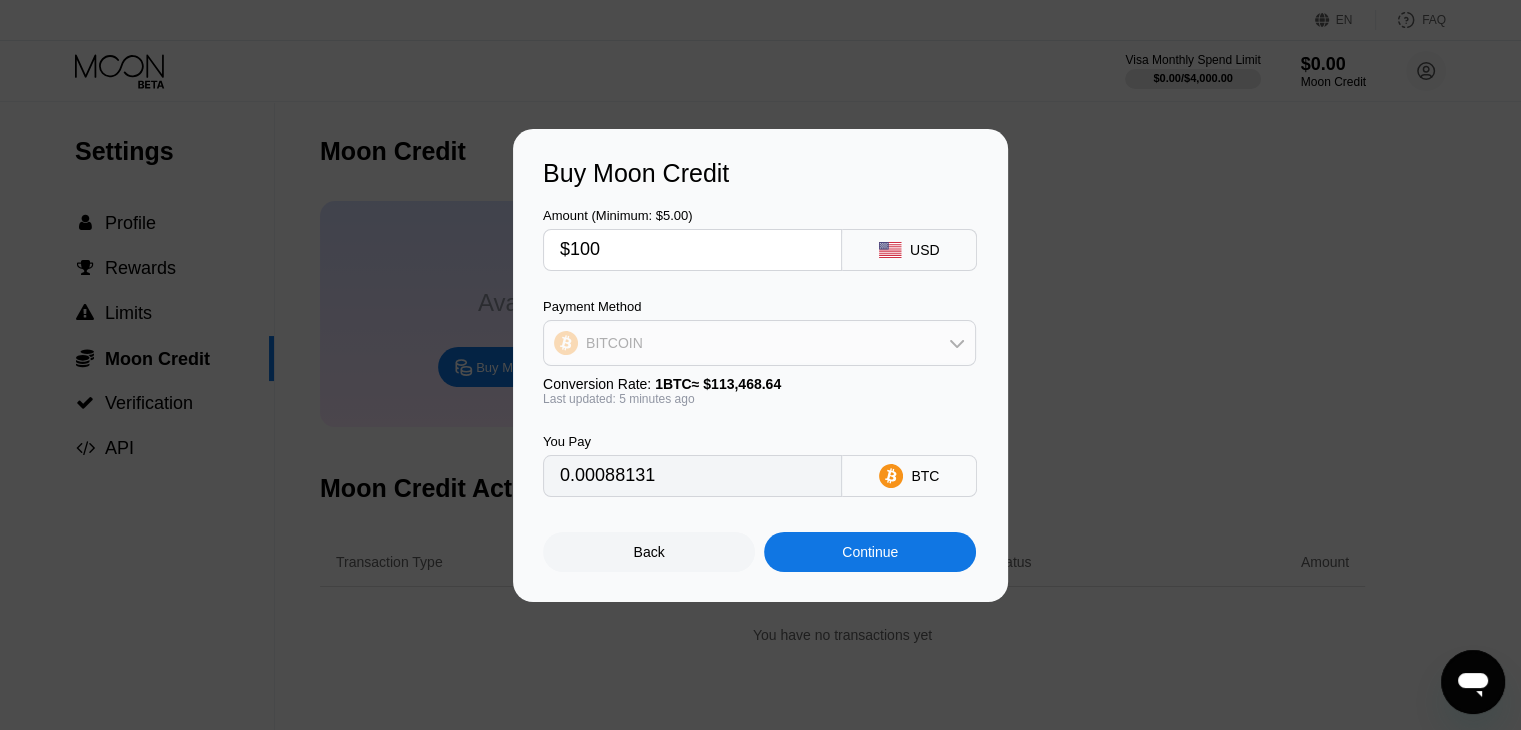 click on "BITCOIN" at bounding box center (759, 343) 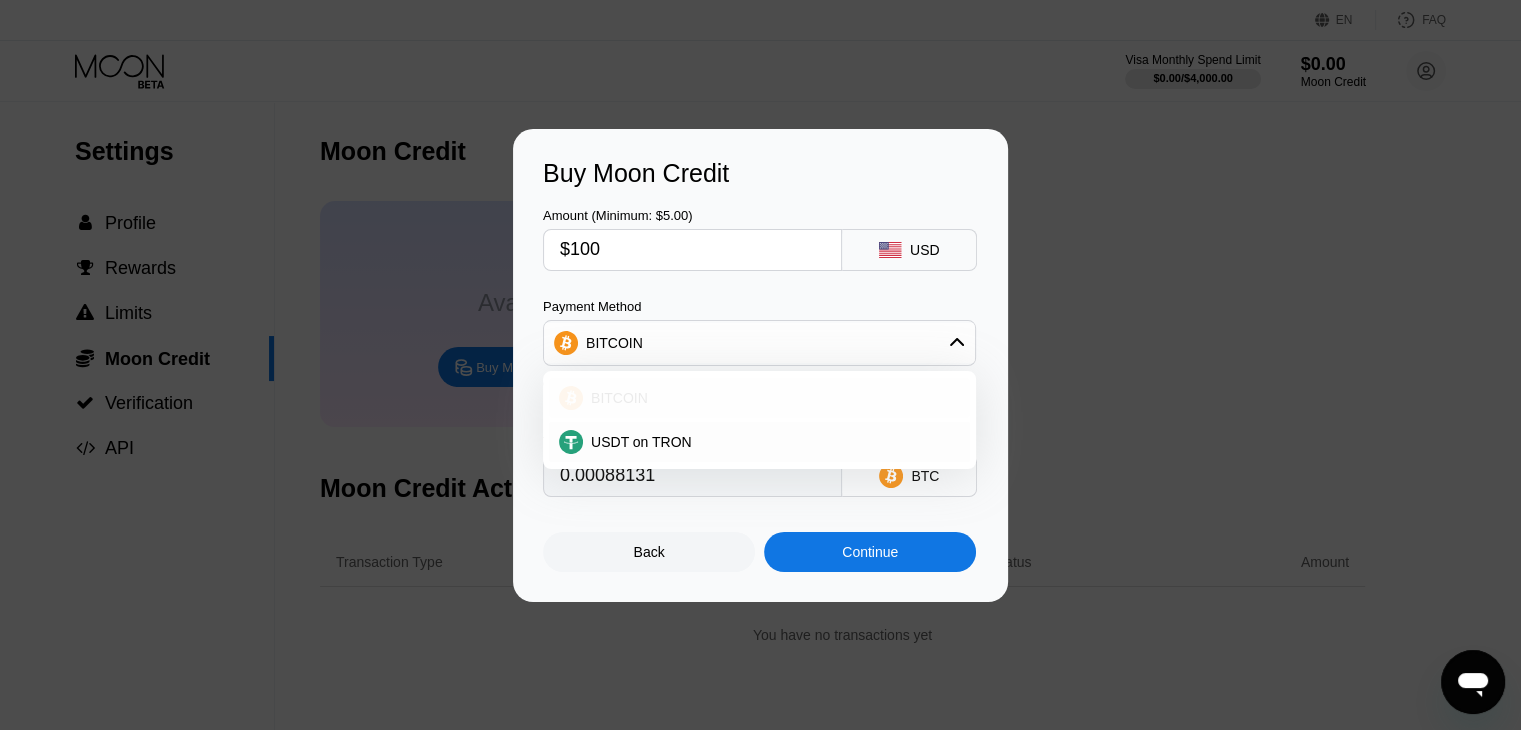 click on "BITCOIN" at bounding box center (759, 398) 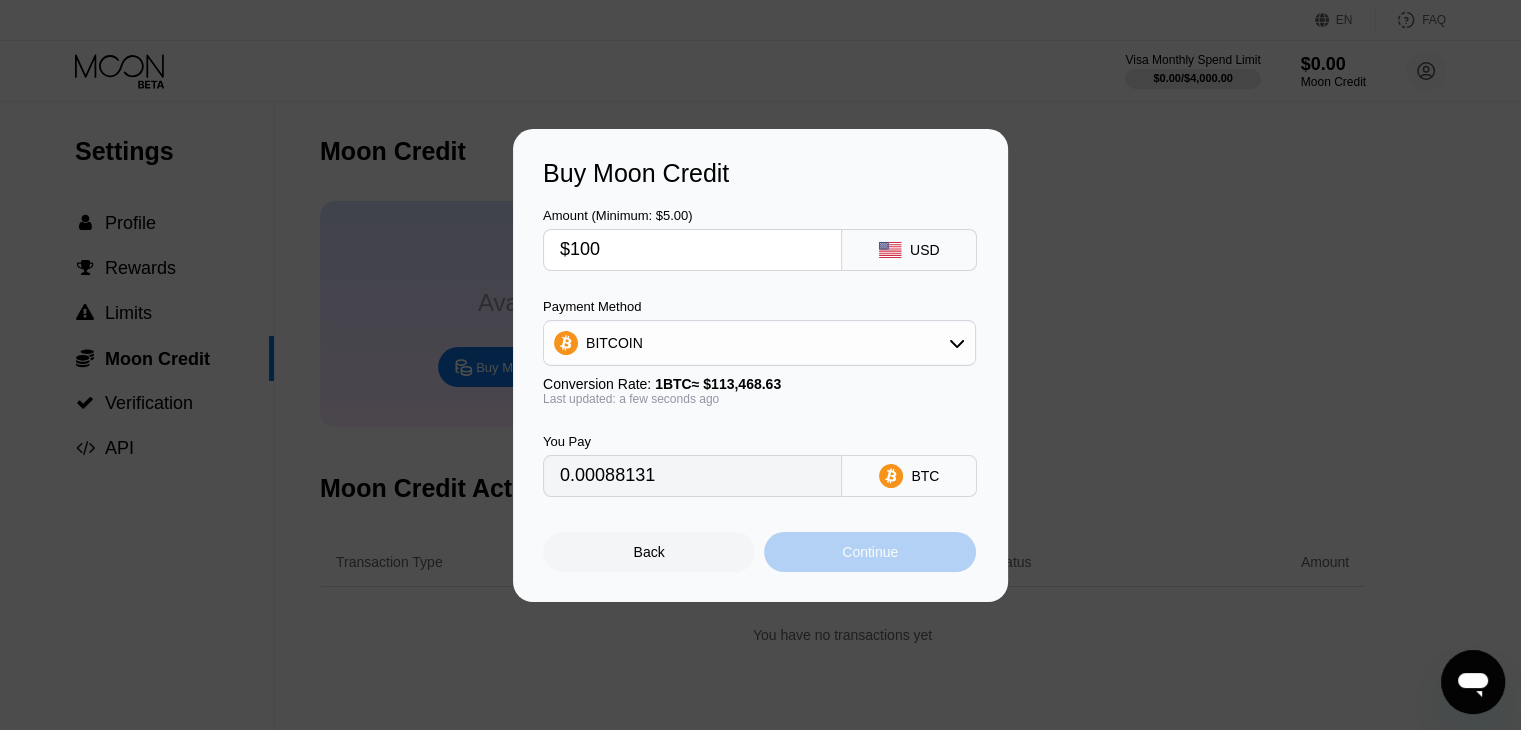 click on "Continue" at bounding box center (870, 552) 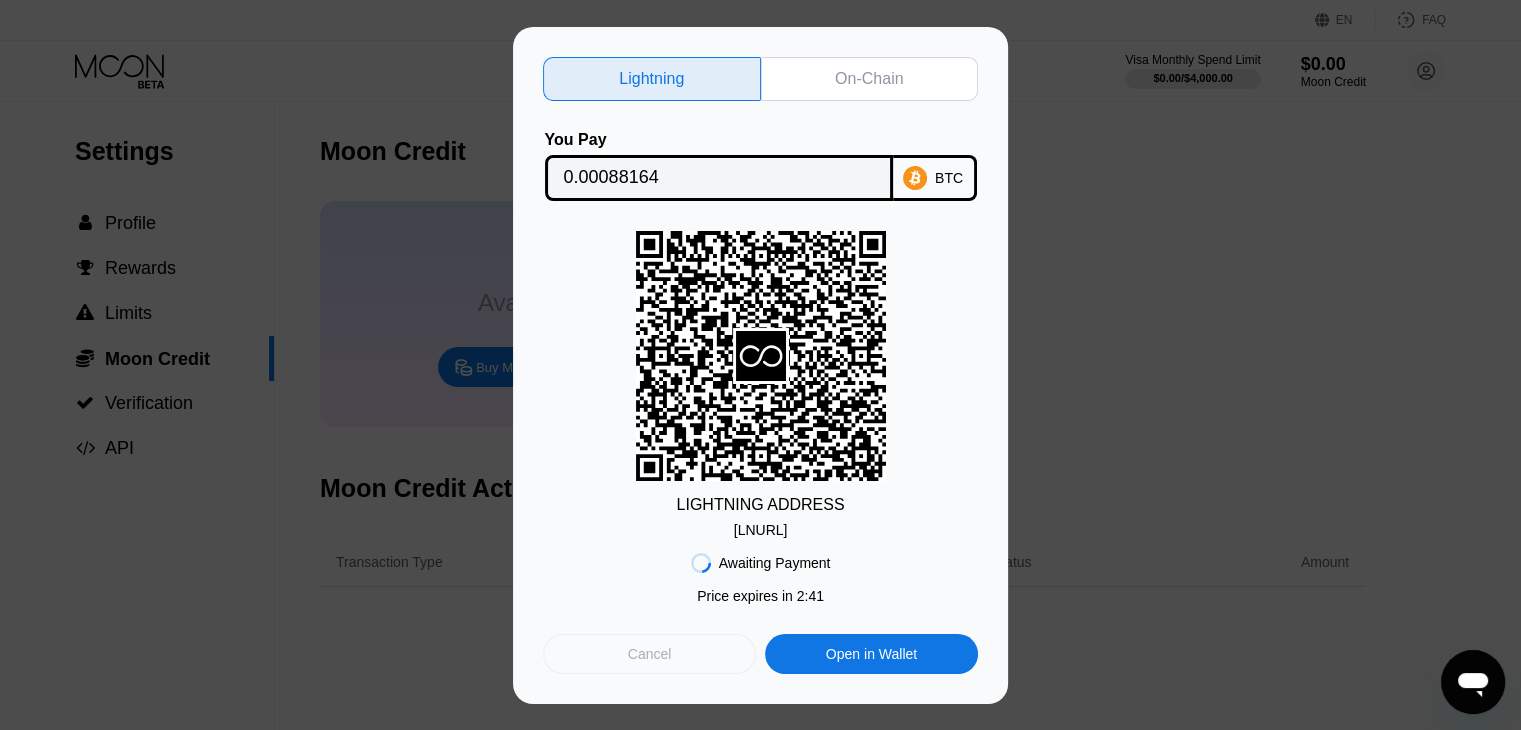 click on "Cancel" at bounding box center (649, 654) 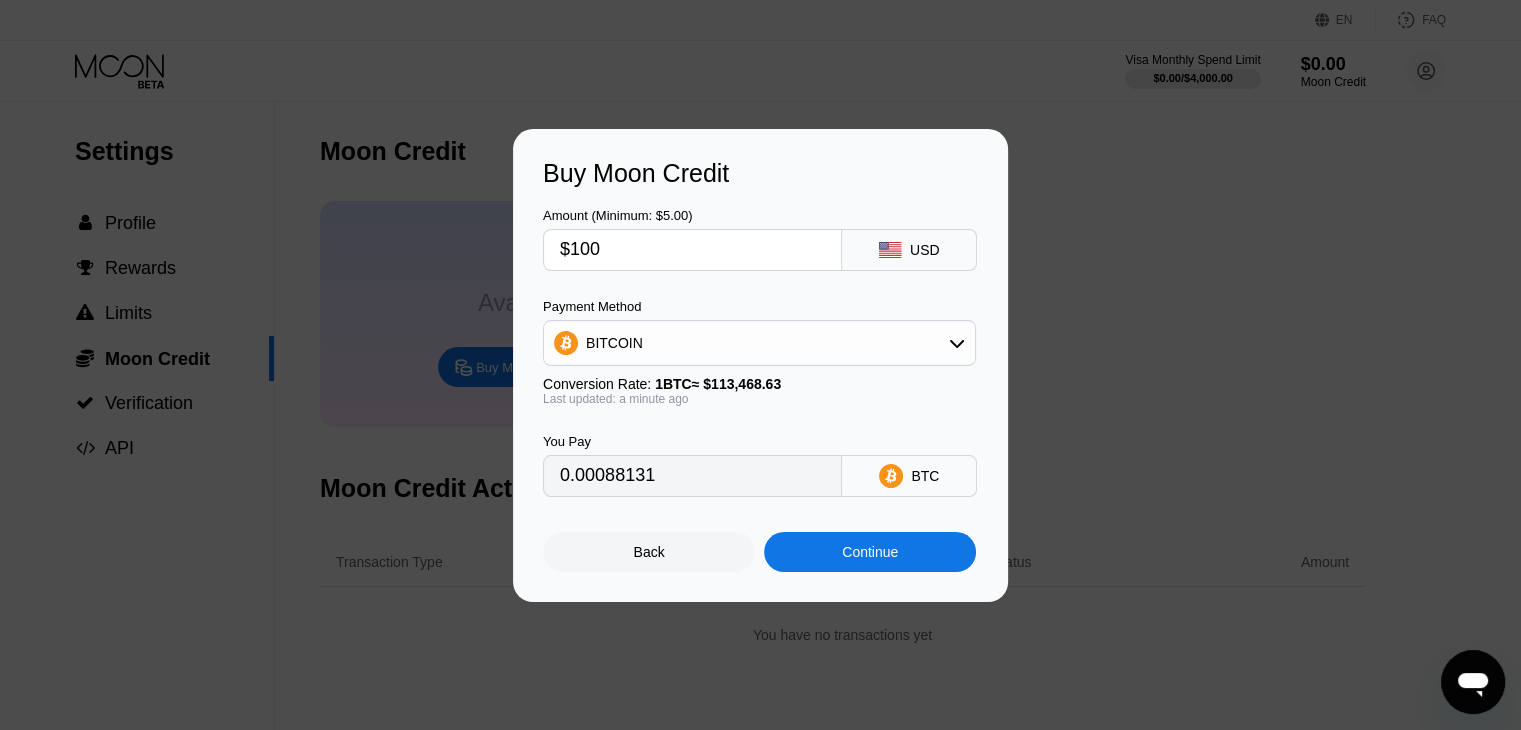 click on "Buy Moon Credit Amount (Minimum: $5.00) $100 USD Payment Method BITCOIN Conversion Rate:   1  BTC  ≈   $113,468.63 Last updated:   a minute ago You Pay 0.00088131 BTC Back Continue" at bounding box center (760, 365) 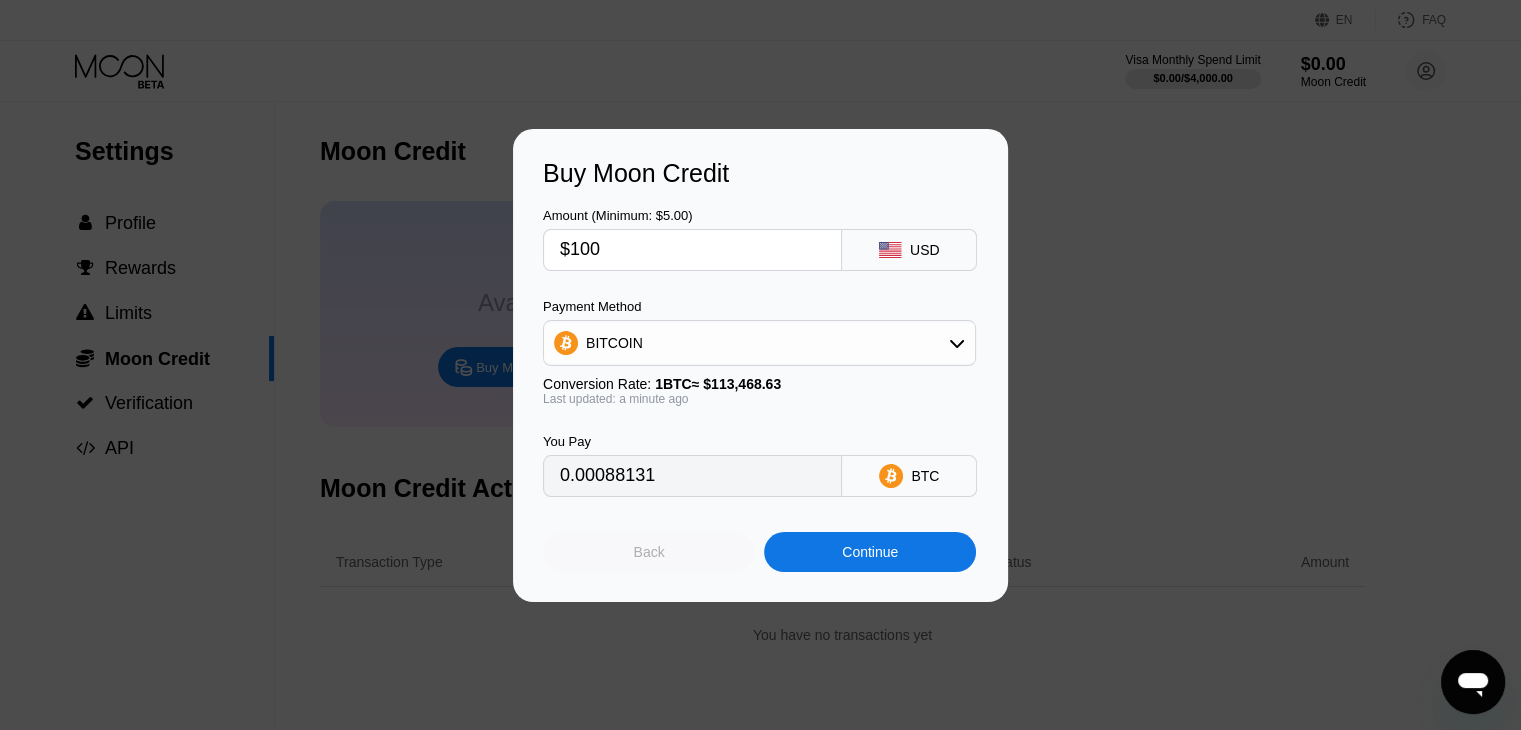 click on "Back" at bounding box center [649, 552] 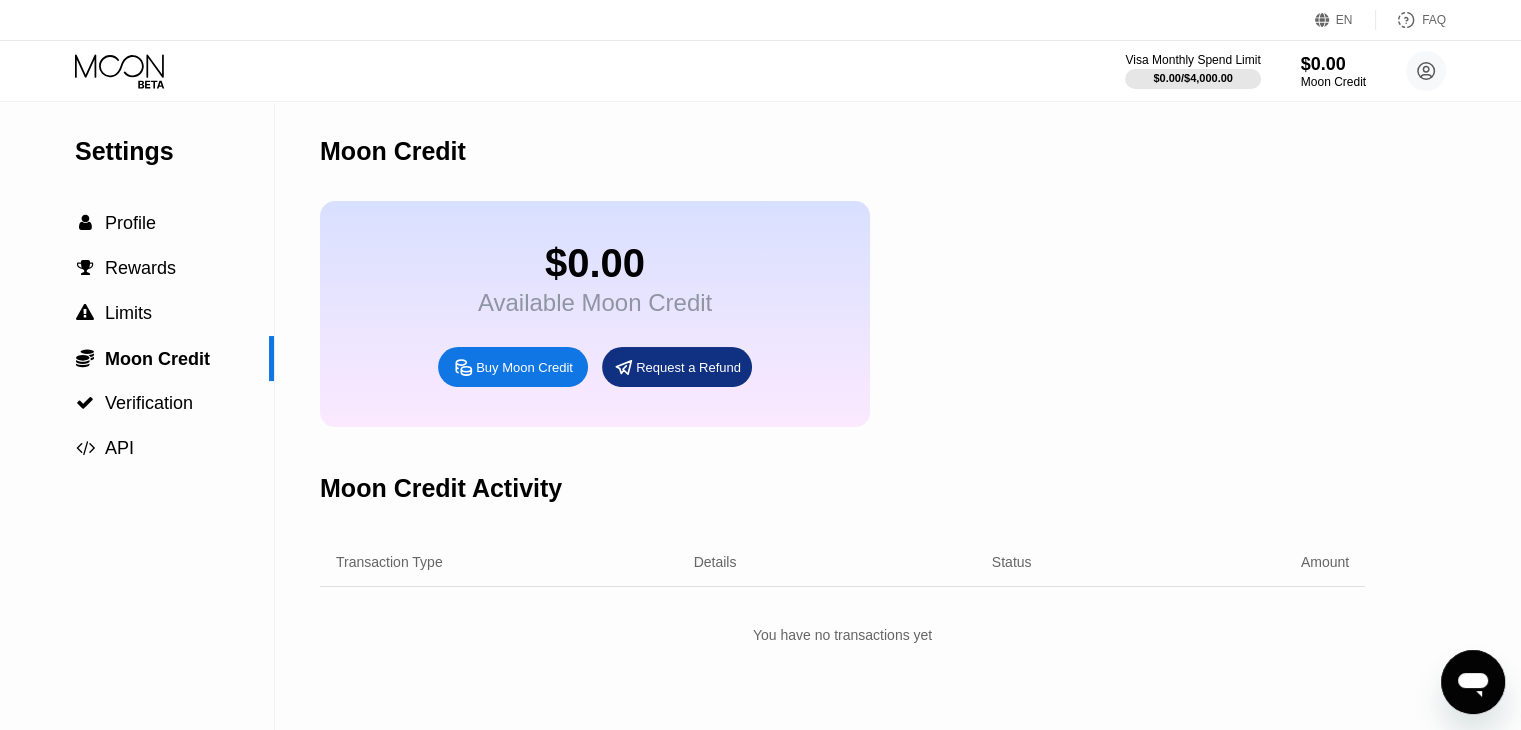 click 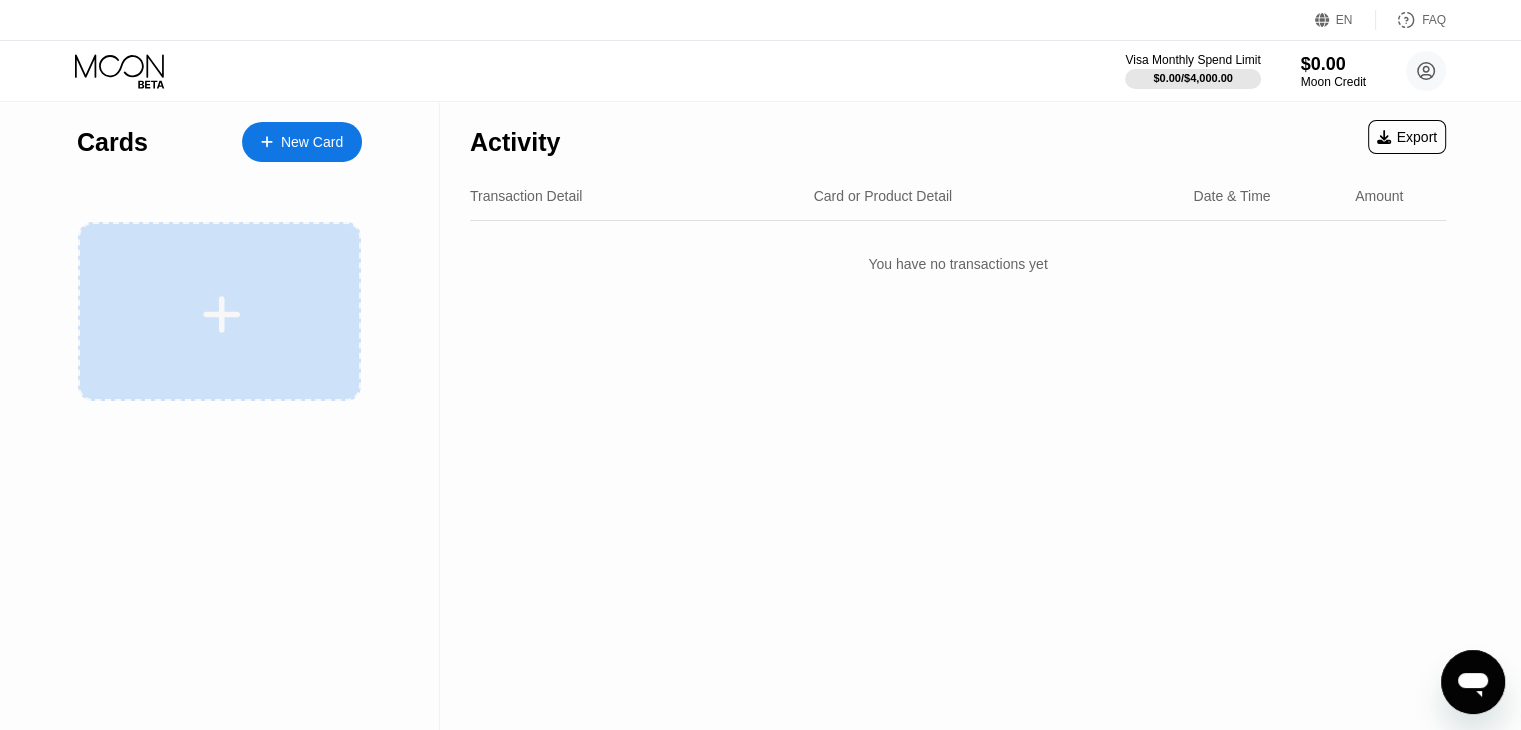 click 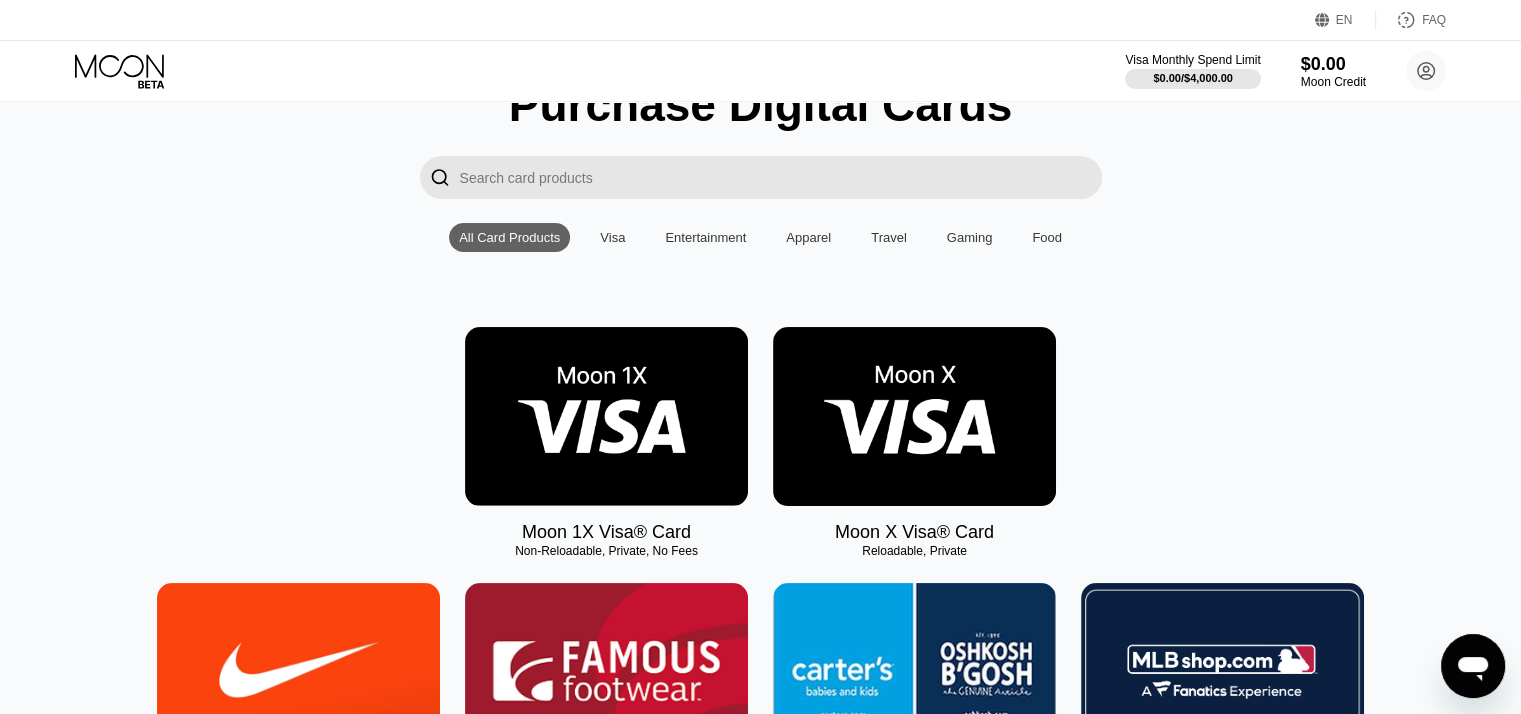 scroll, scrollTop: 98, scrollLeft: 0, axis: vertical 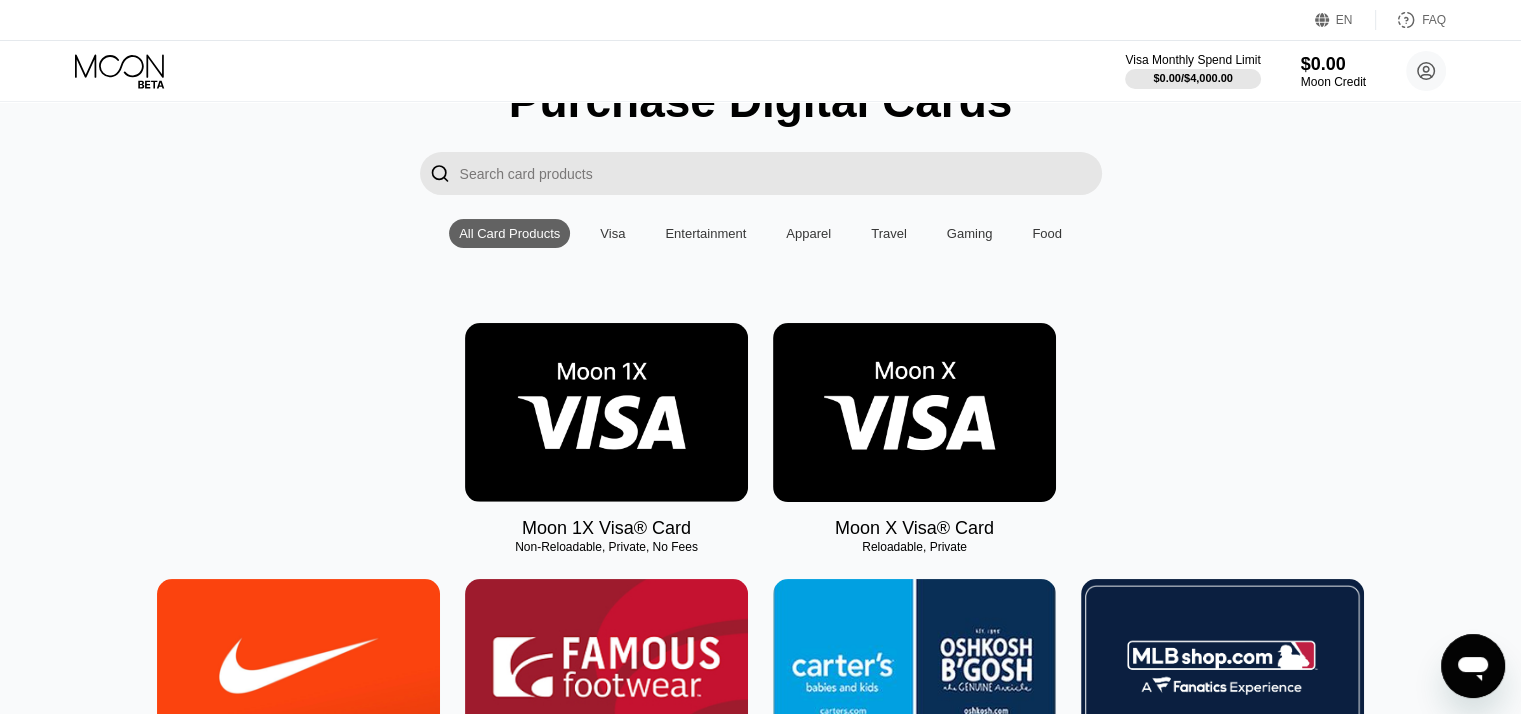 click at bounding box center (781, 173) 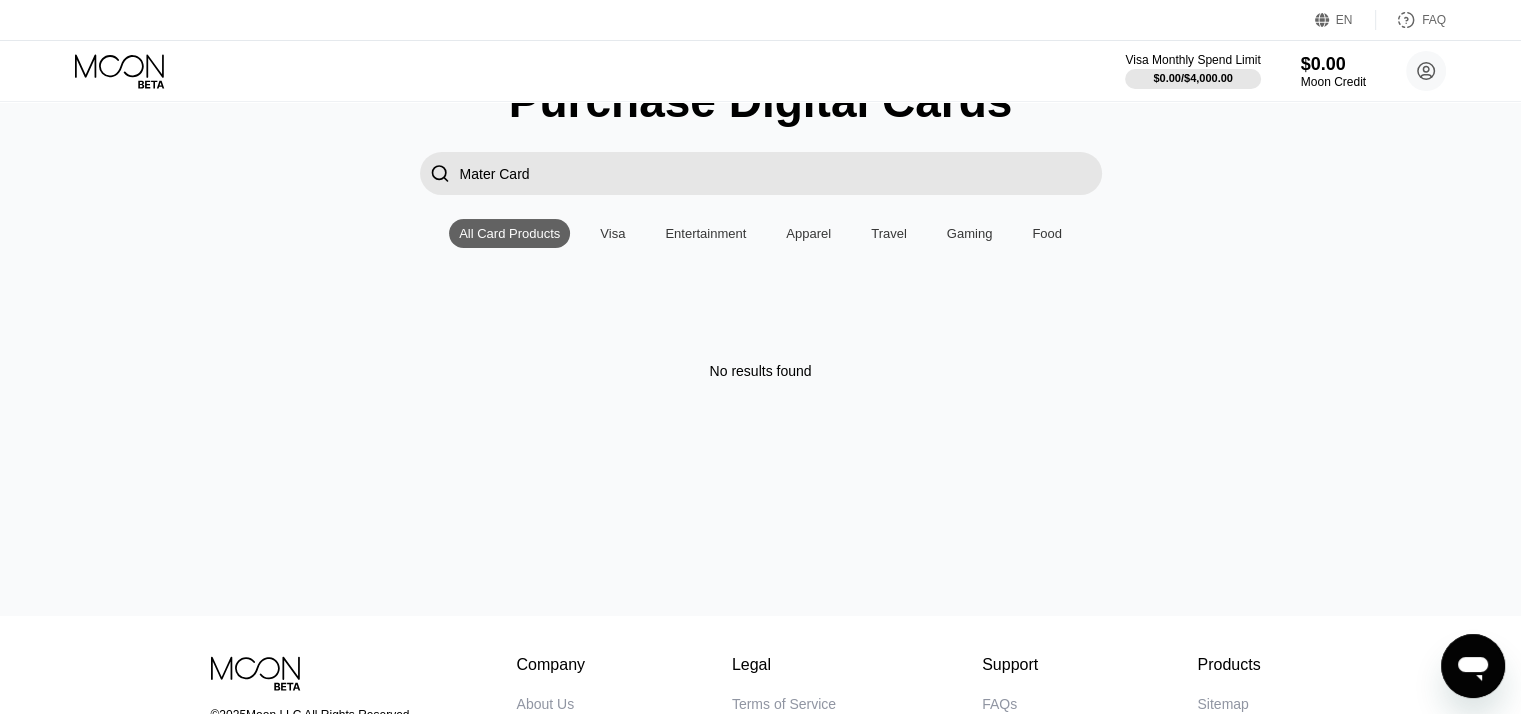 click on "Visa" at bounding box center (612, 233) 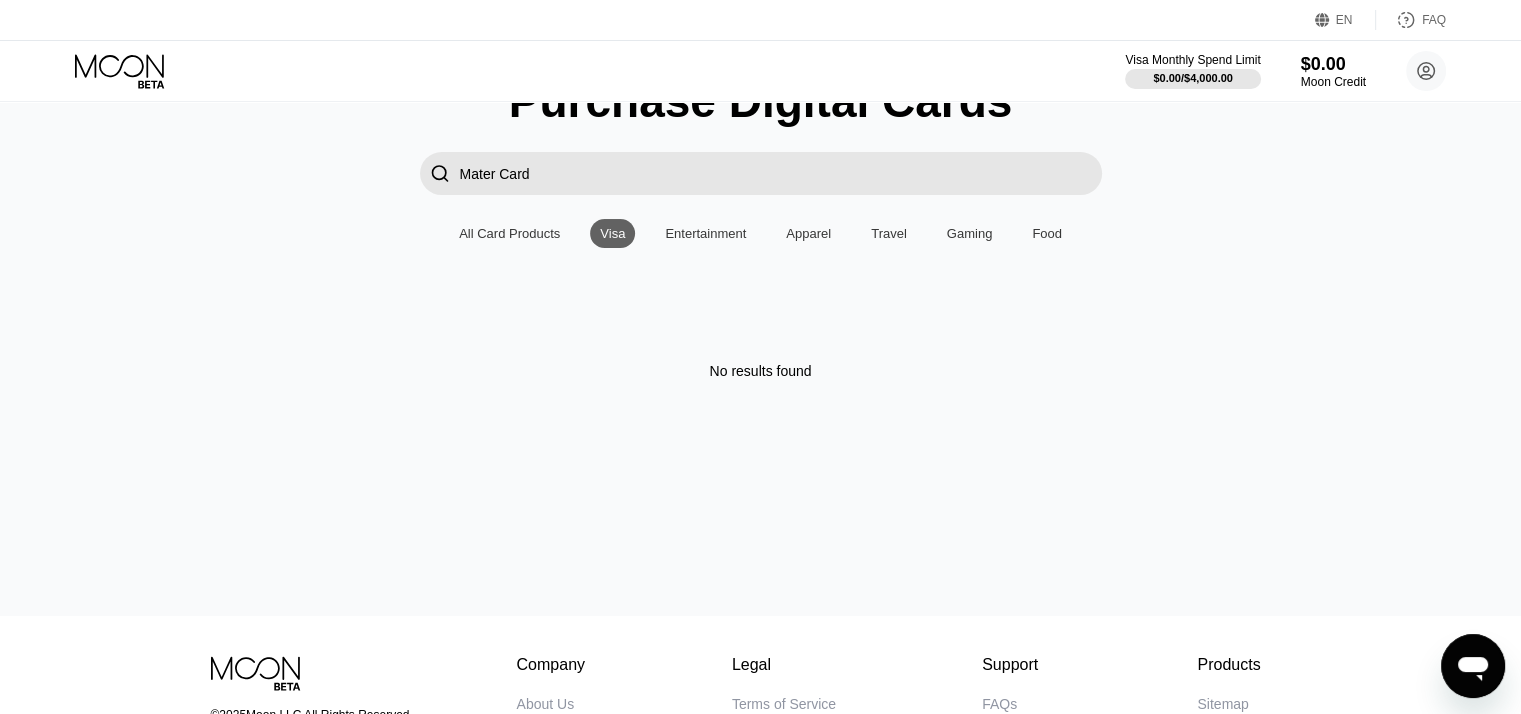 click on "Visa" at bounding box center (612, 233) 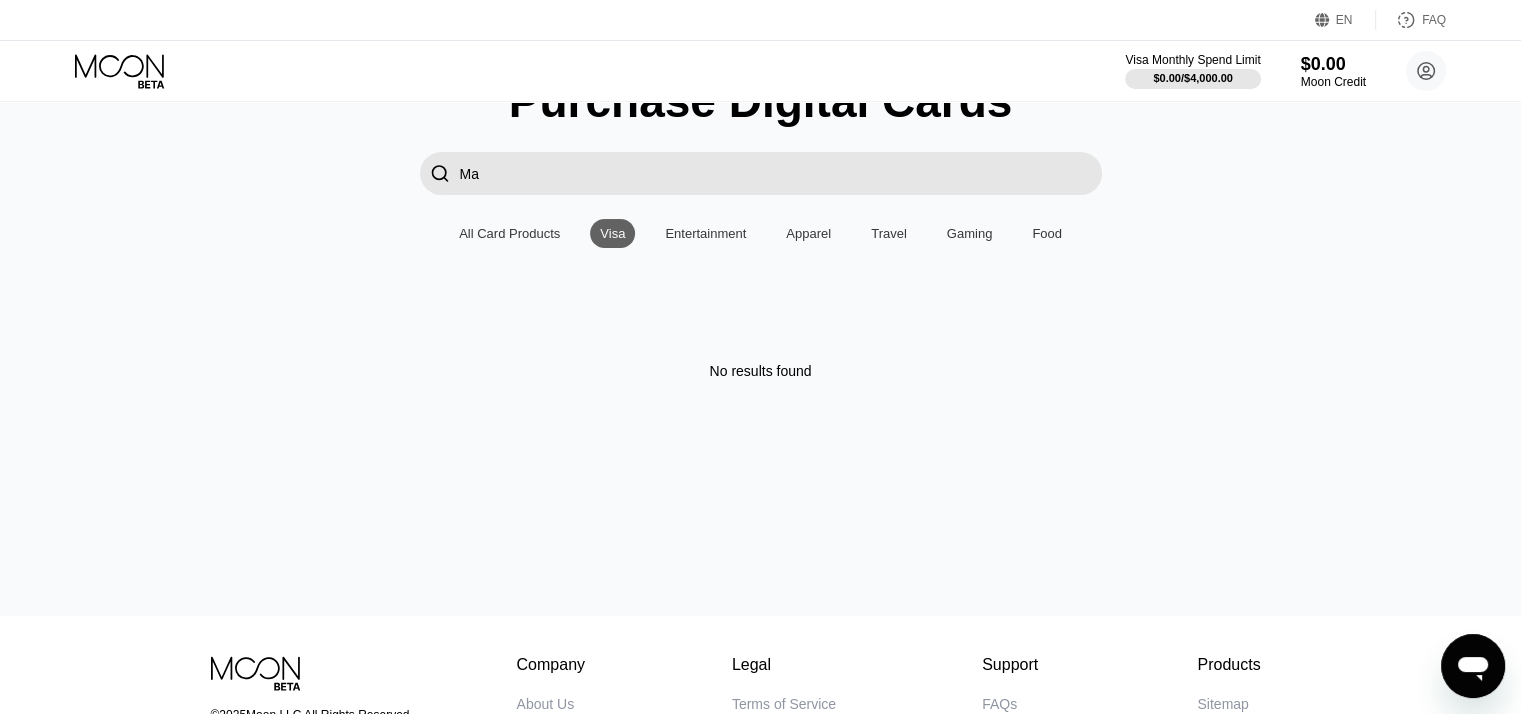 type on "M" 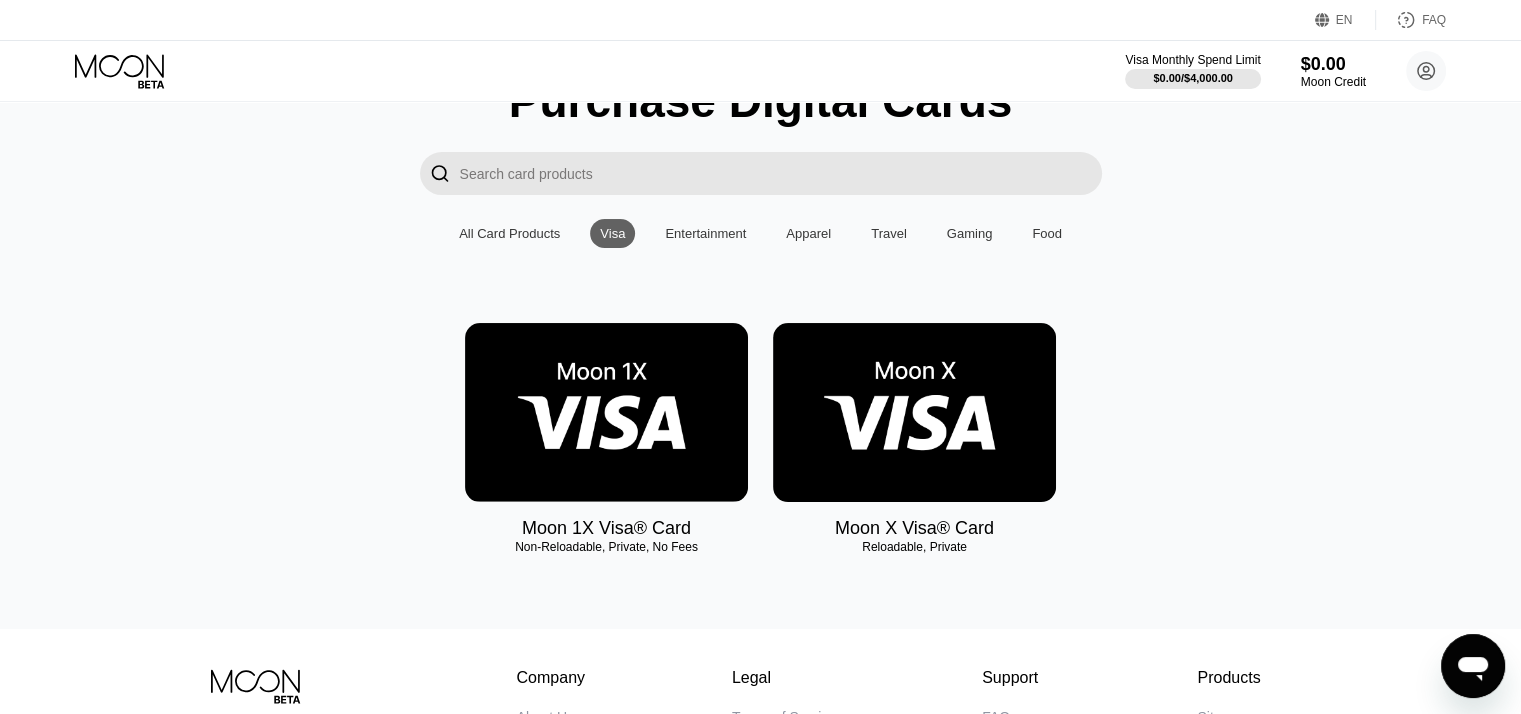 type 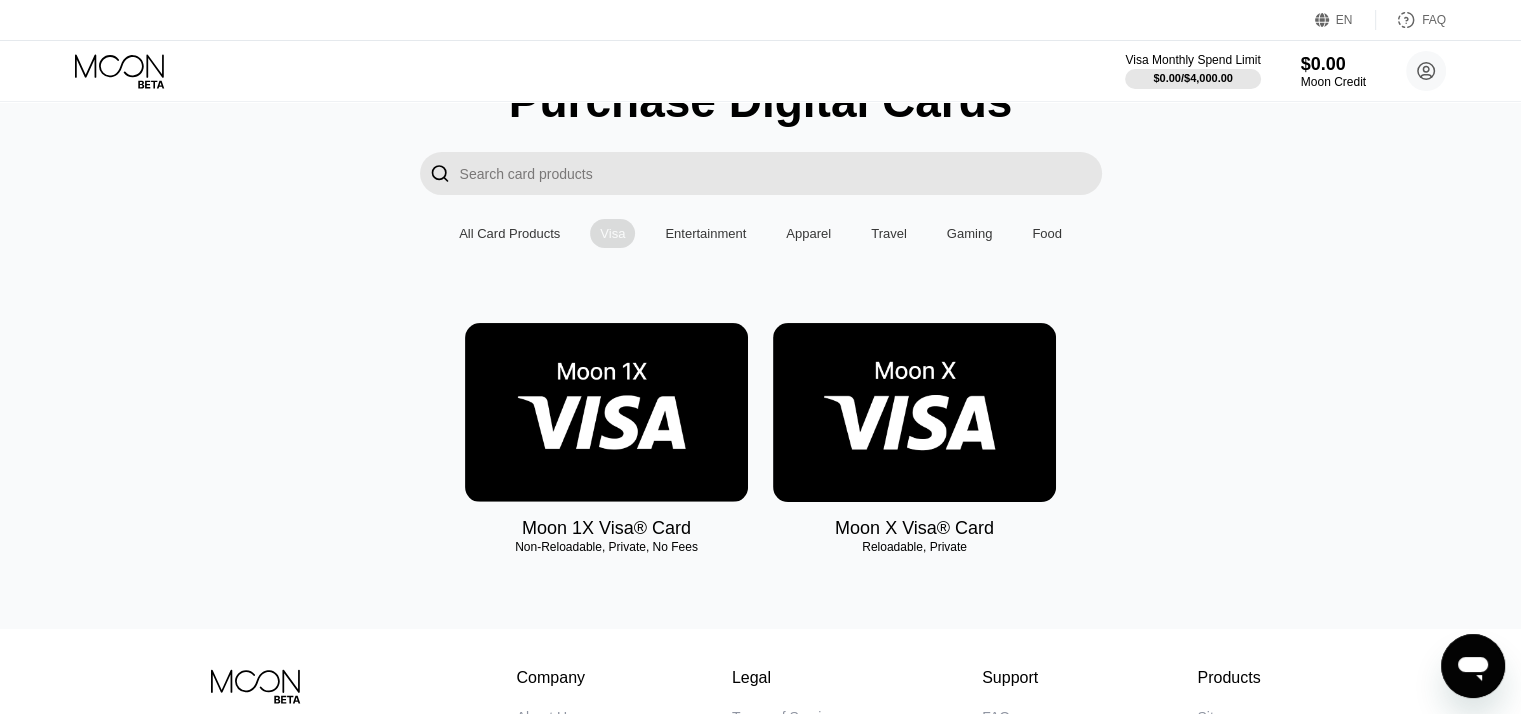 click on "Visa" at bounding box center (612, 233) 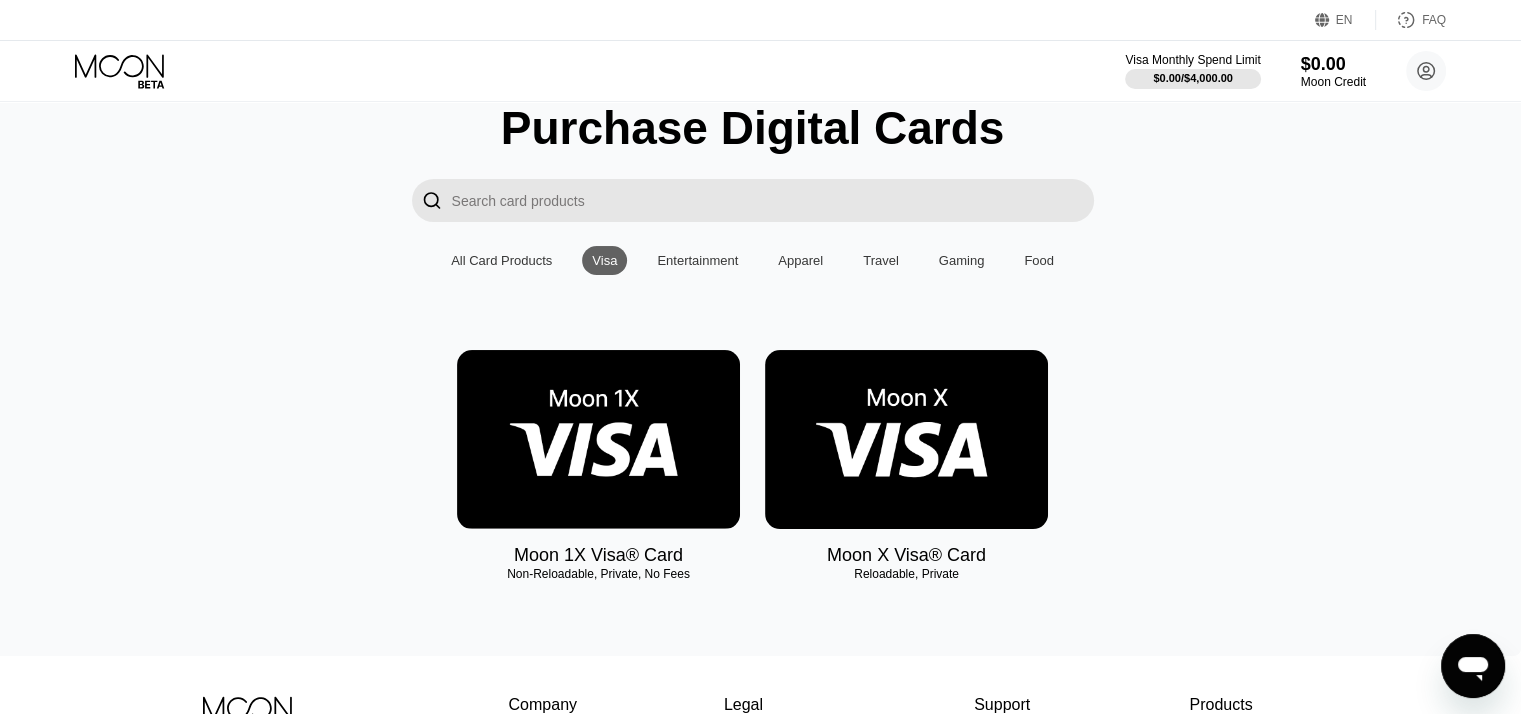 scroll, scrollTop: 70, scrollLeft: 8, axis: both 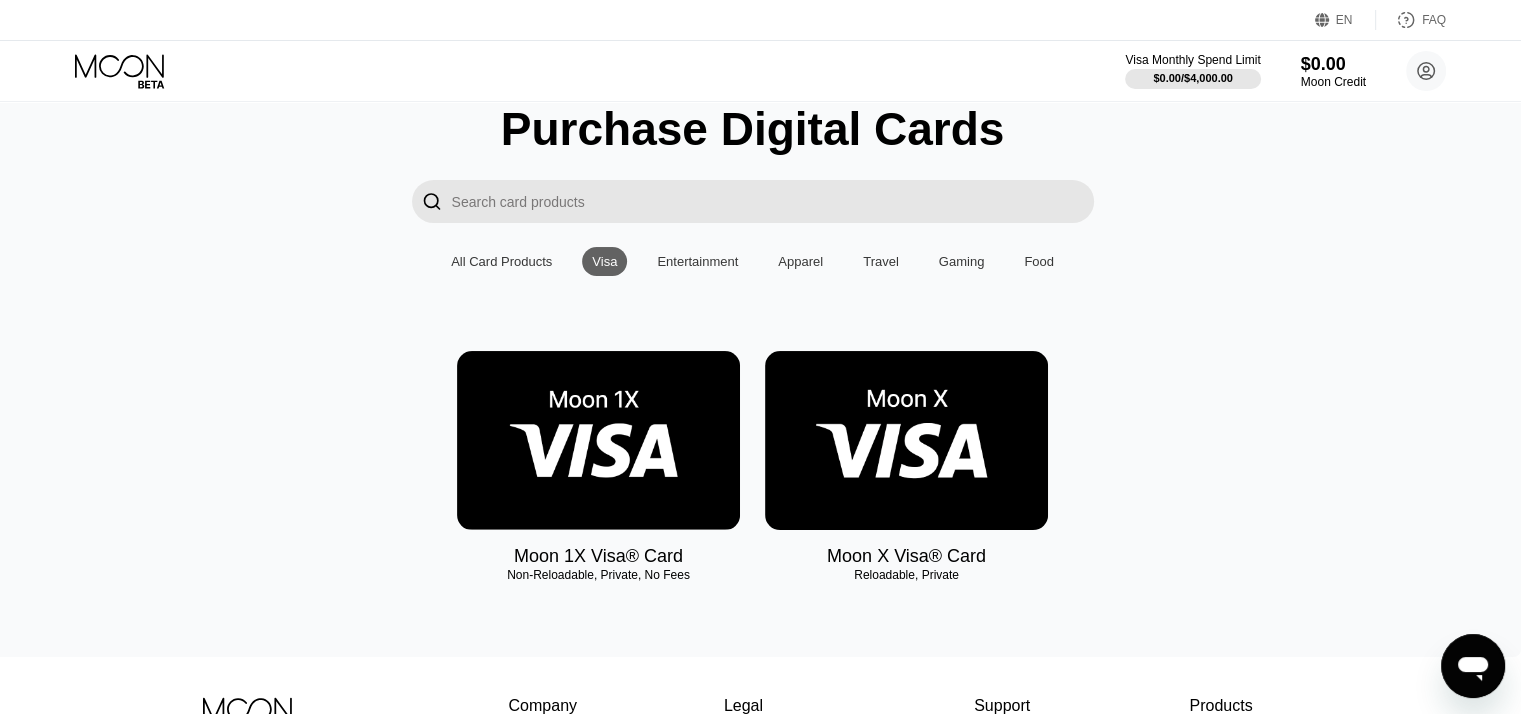 click at bounding box center (598, 440) 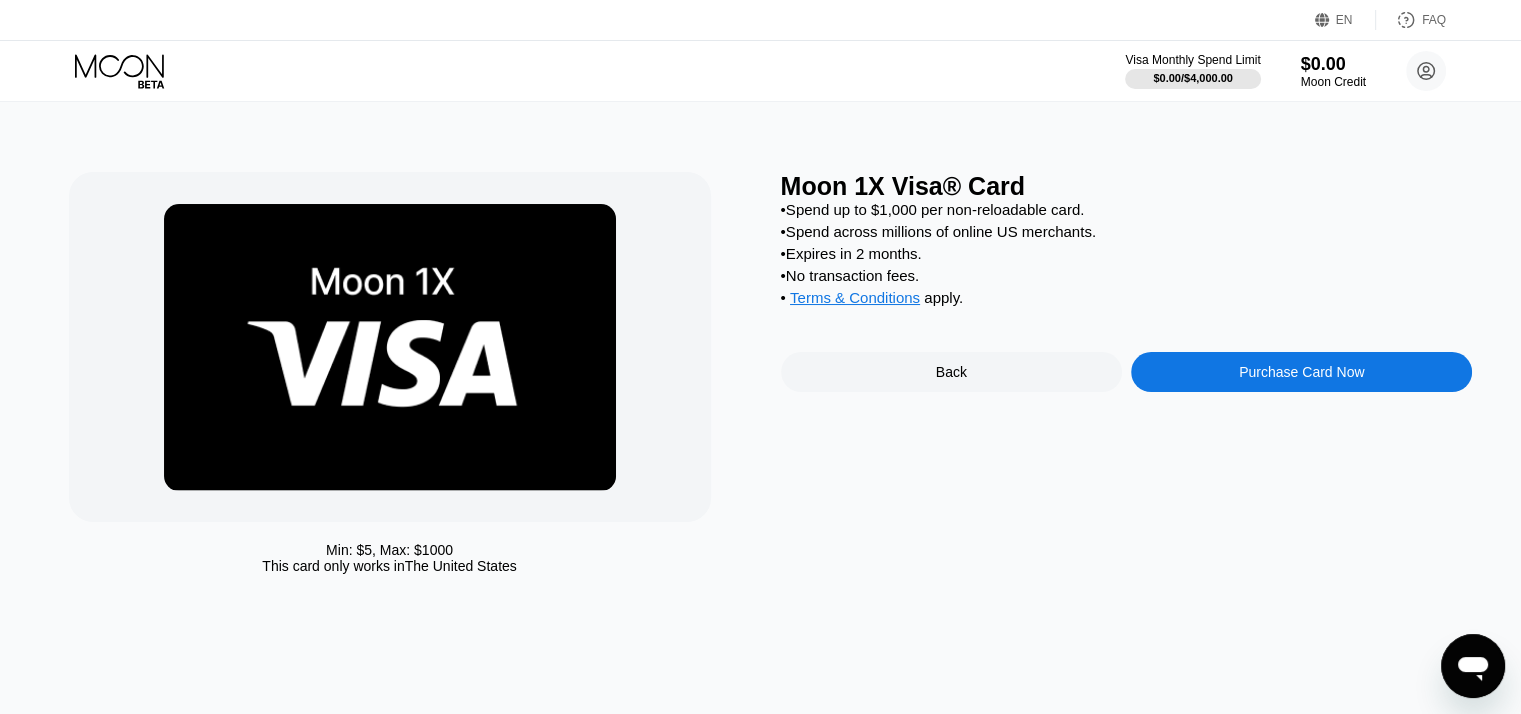 scroll, scrollTop: 0, scrollLeft: 0, axis: both 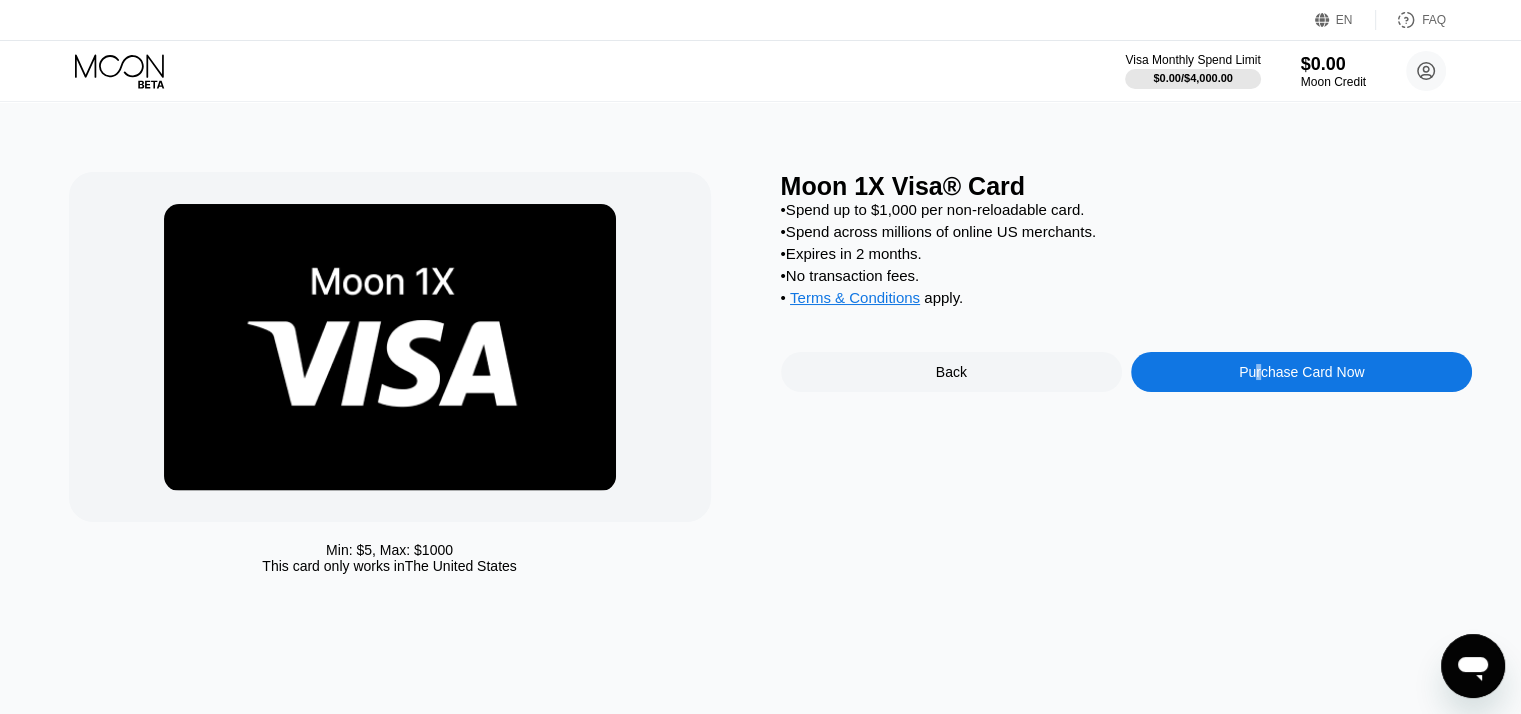 drag, startPoint x: 1256, startPoint y: 389, endPoint x: 1260, endPoint y: 477, distance: 88.09086 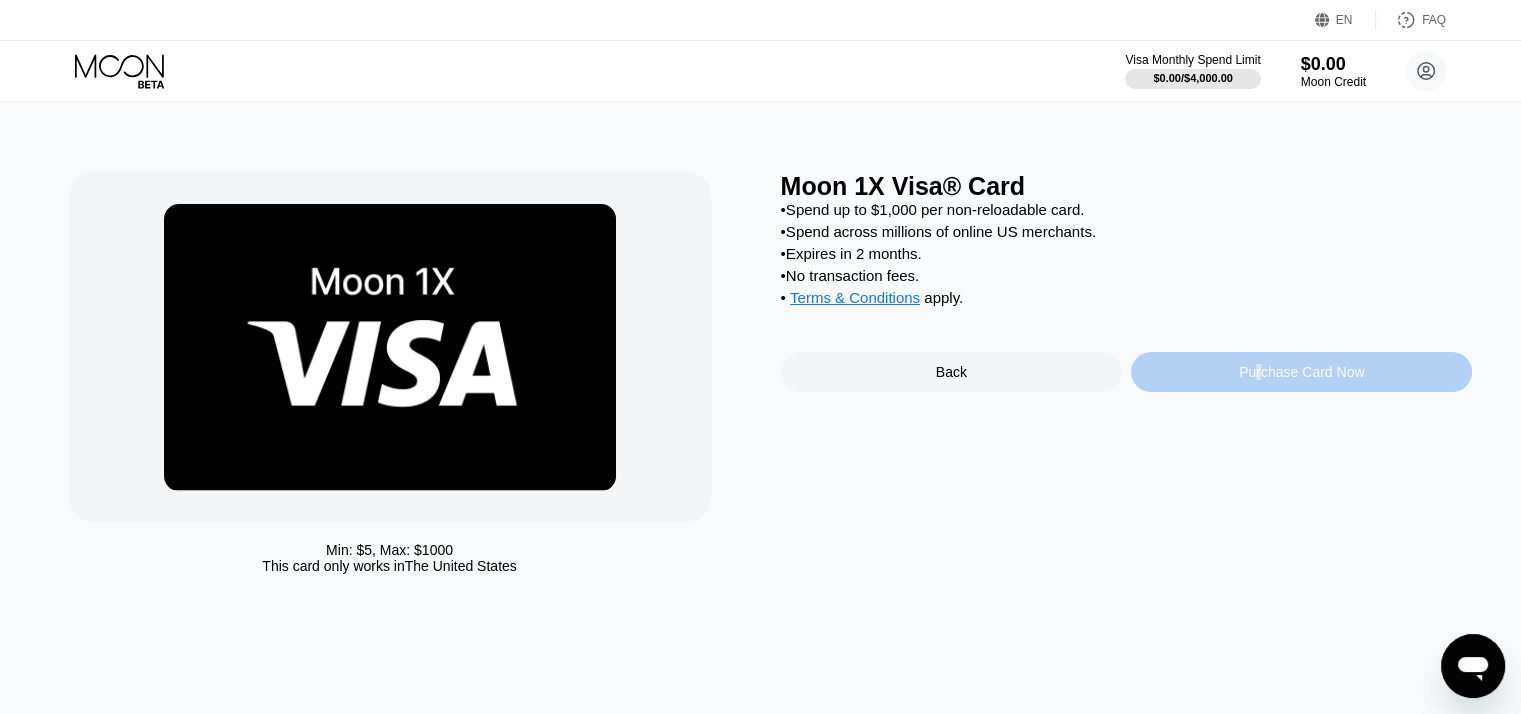 click on "Purchase Card Now" at bounding box center (1301, 372) 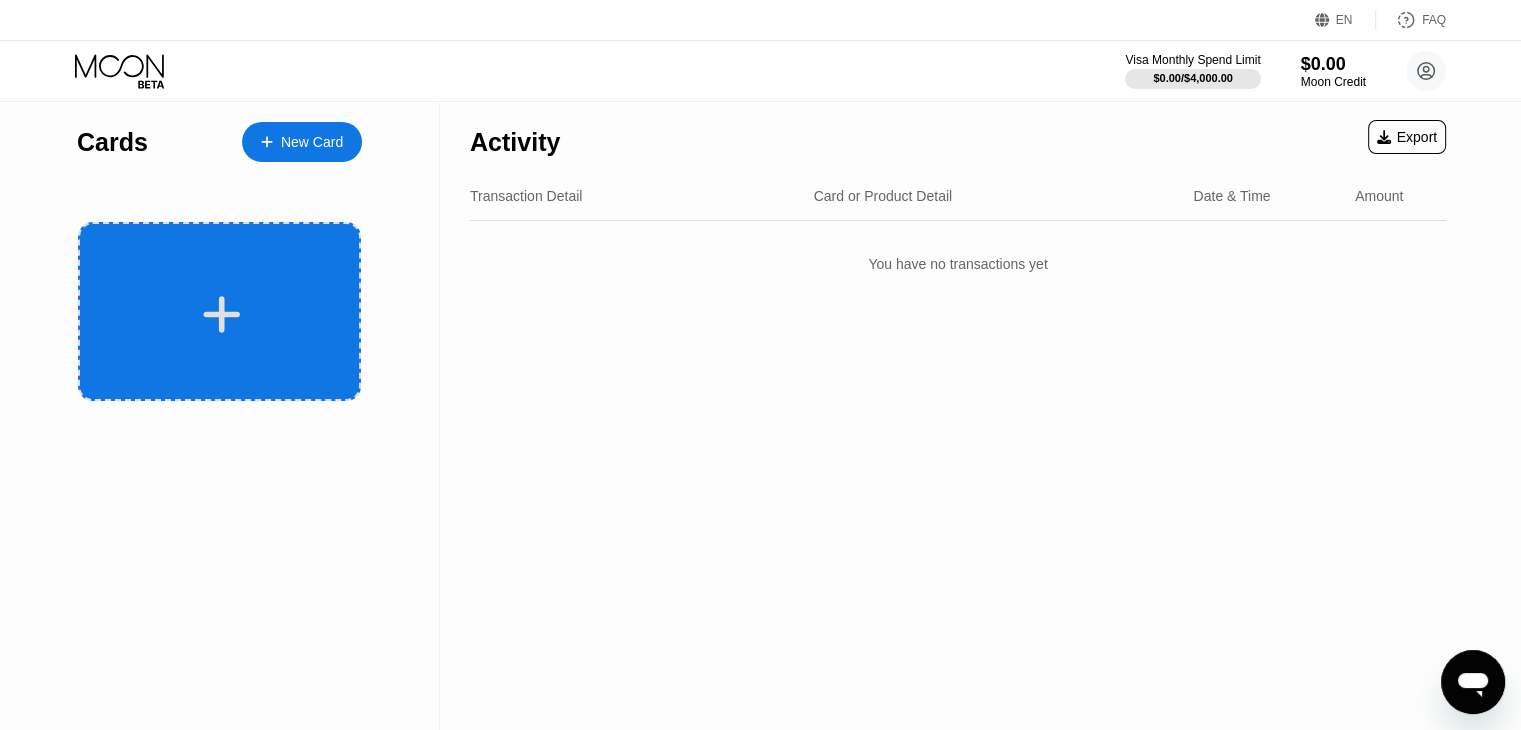click 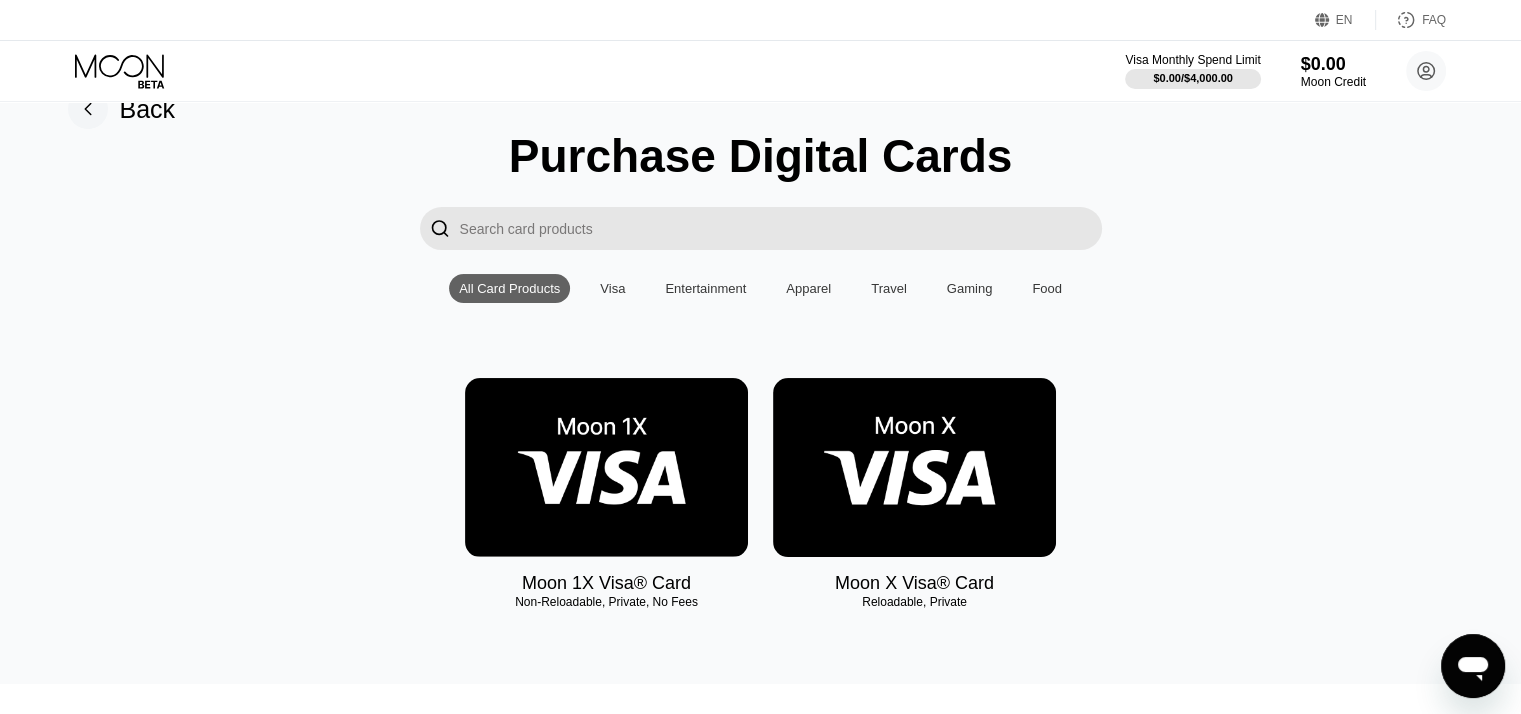 scroll, scrollTop: 36, scrollLeft: 0, axis: vertical 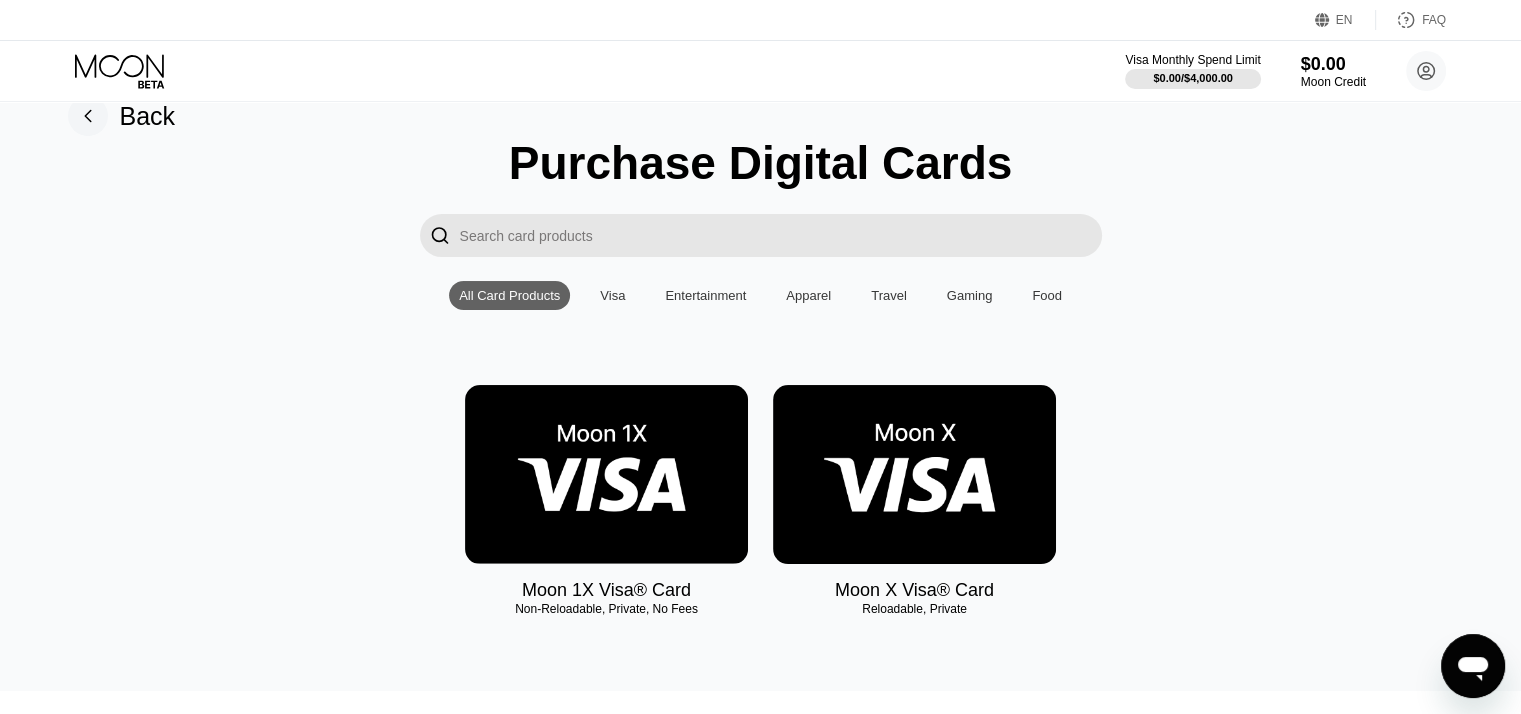 click on "All Card Products" at bounding box center (509, 295) 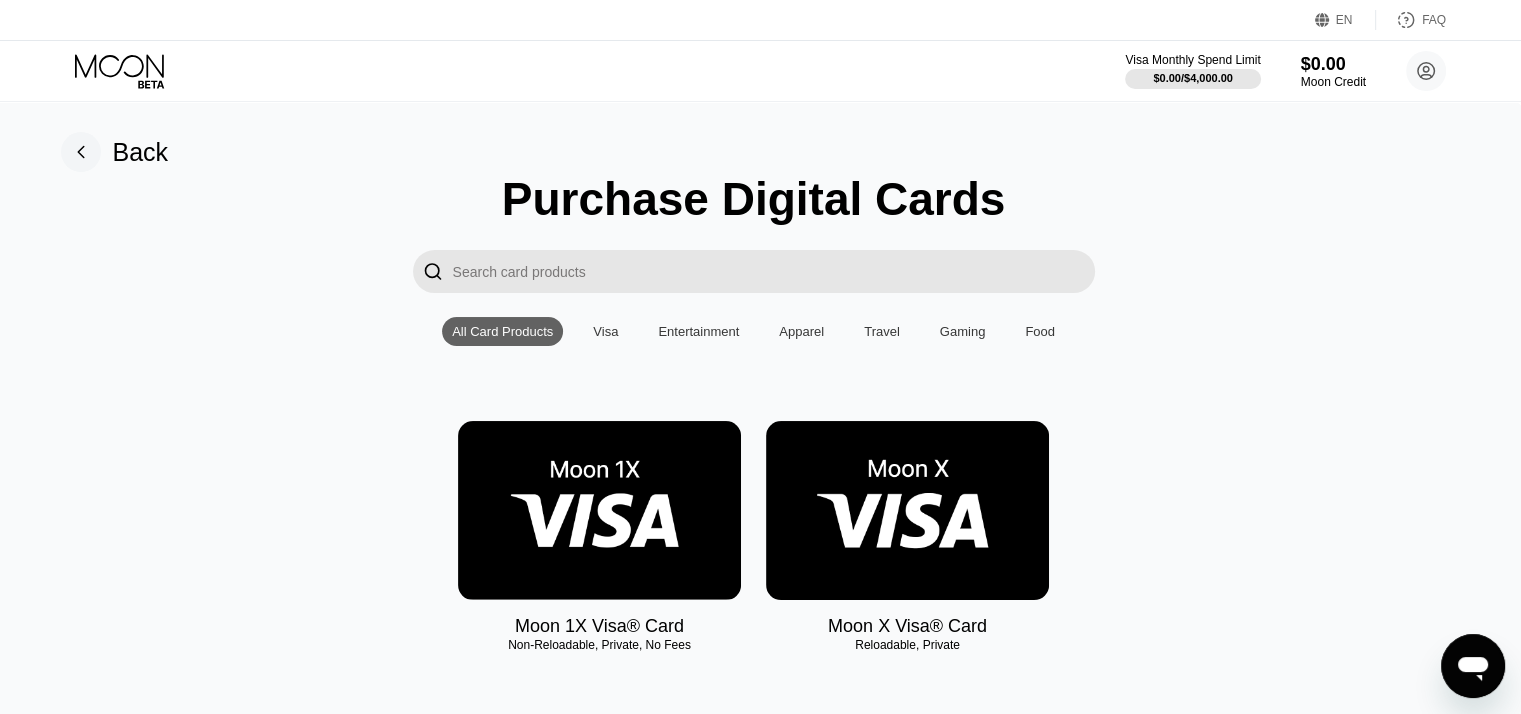 scroll, scrollTop: 0, scrollLeft: 6, axis: horizontal 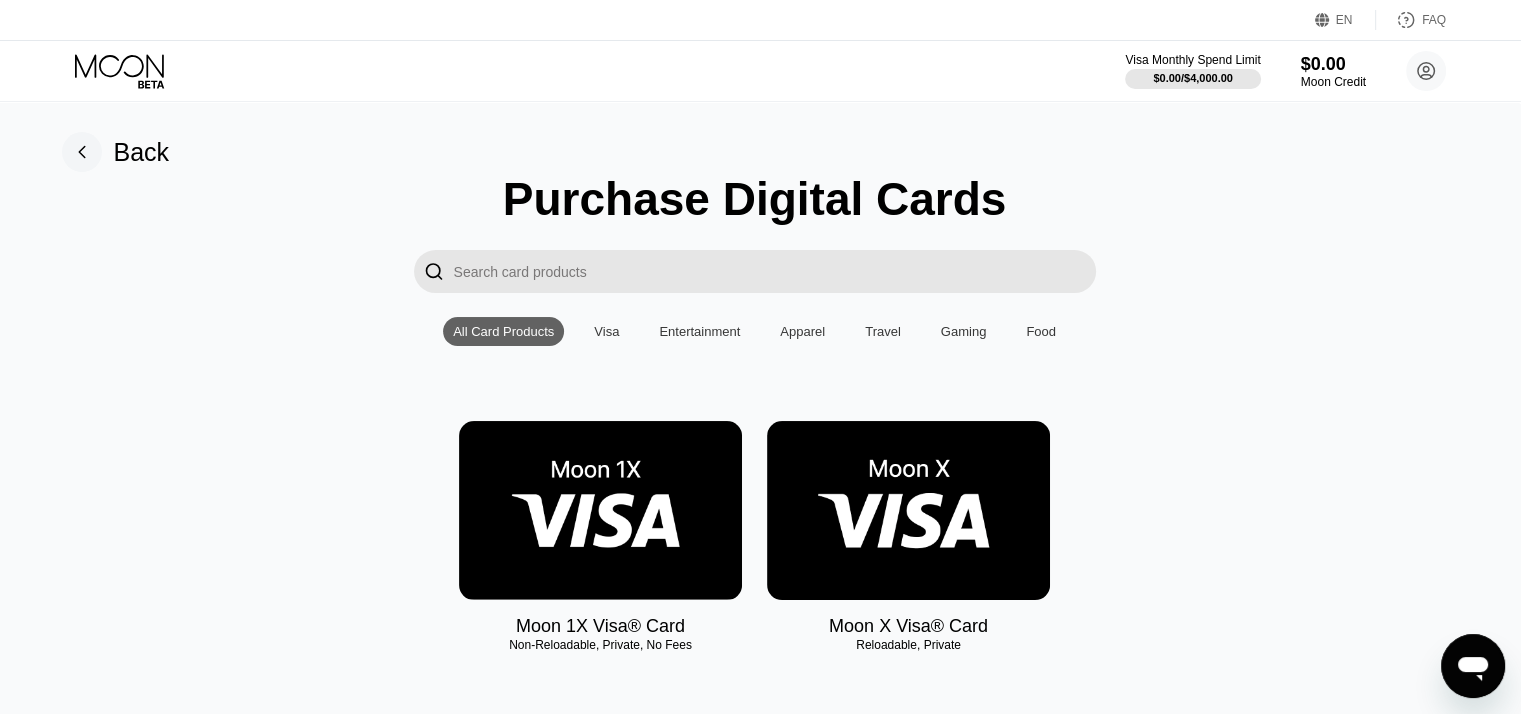 click 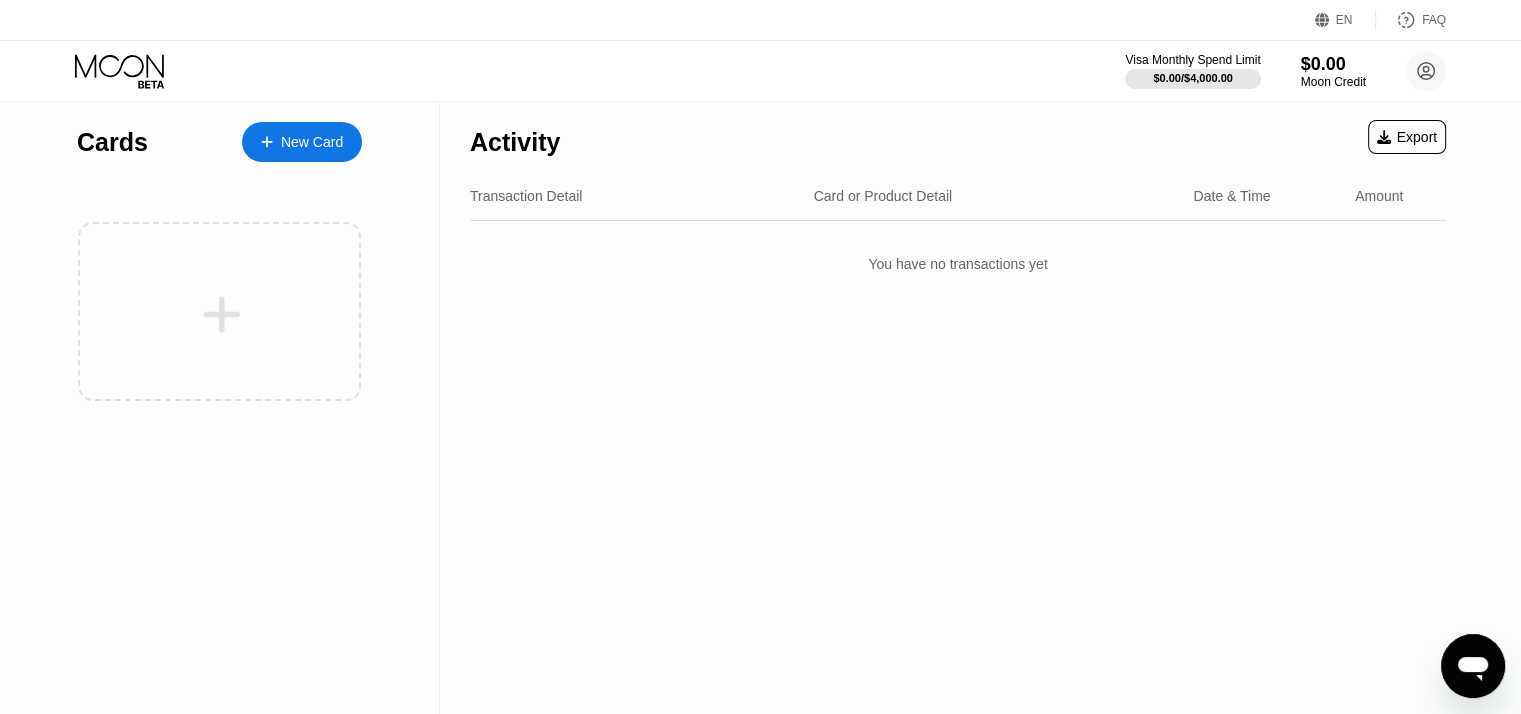scroll, scrollTop: 0, scrollLeft: 0, axis: both 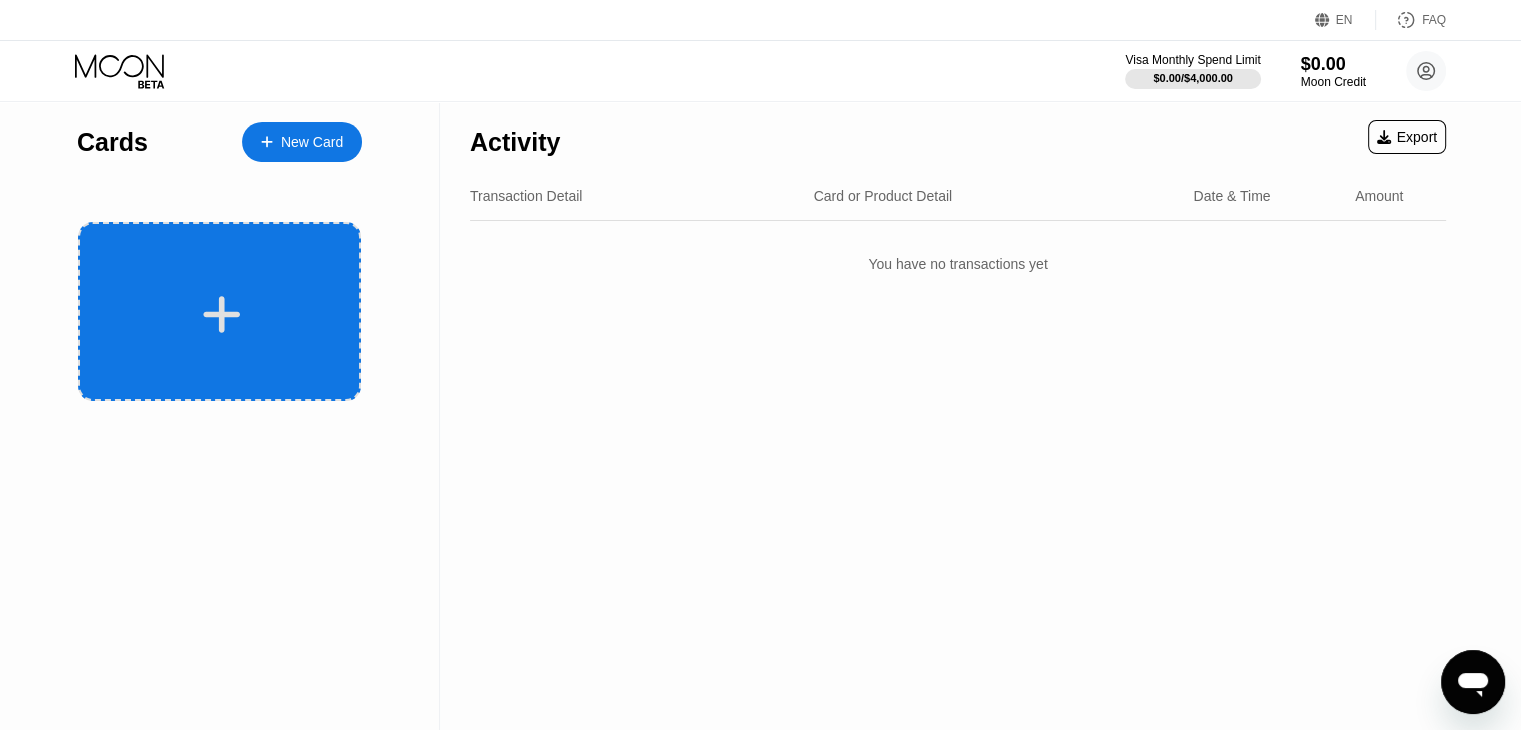click 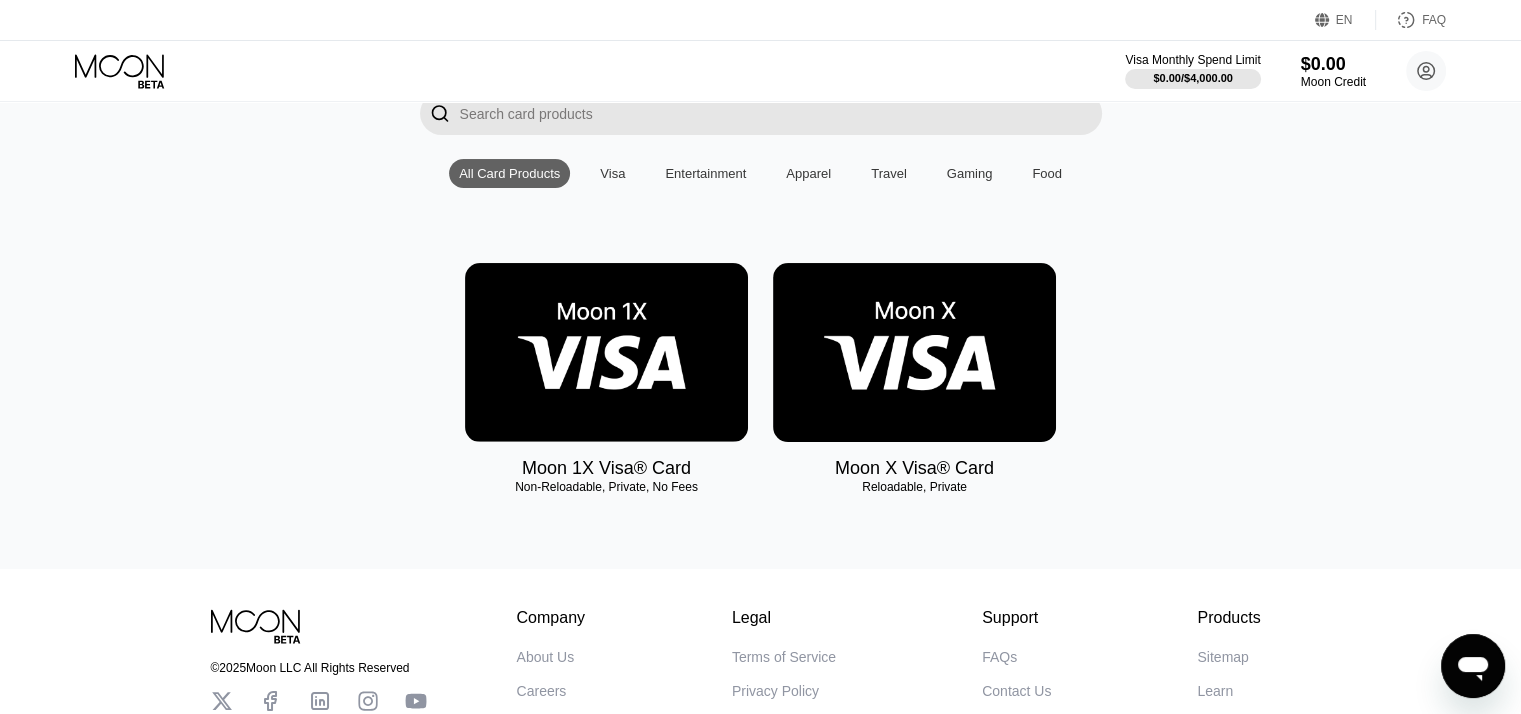 scroll, scrollTop: 60, scrollLeft: 0, axis: vertical 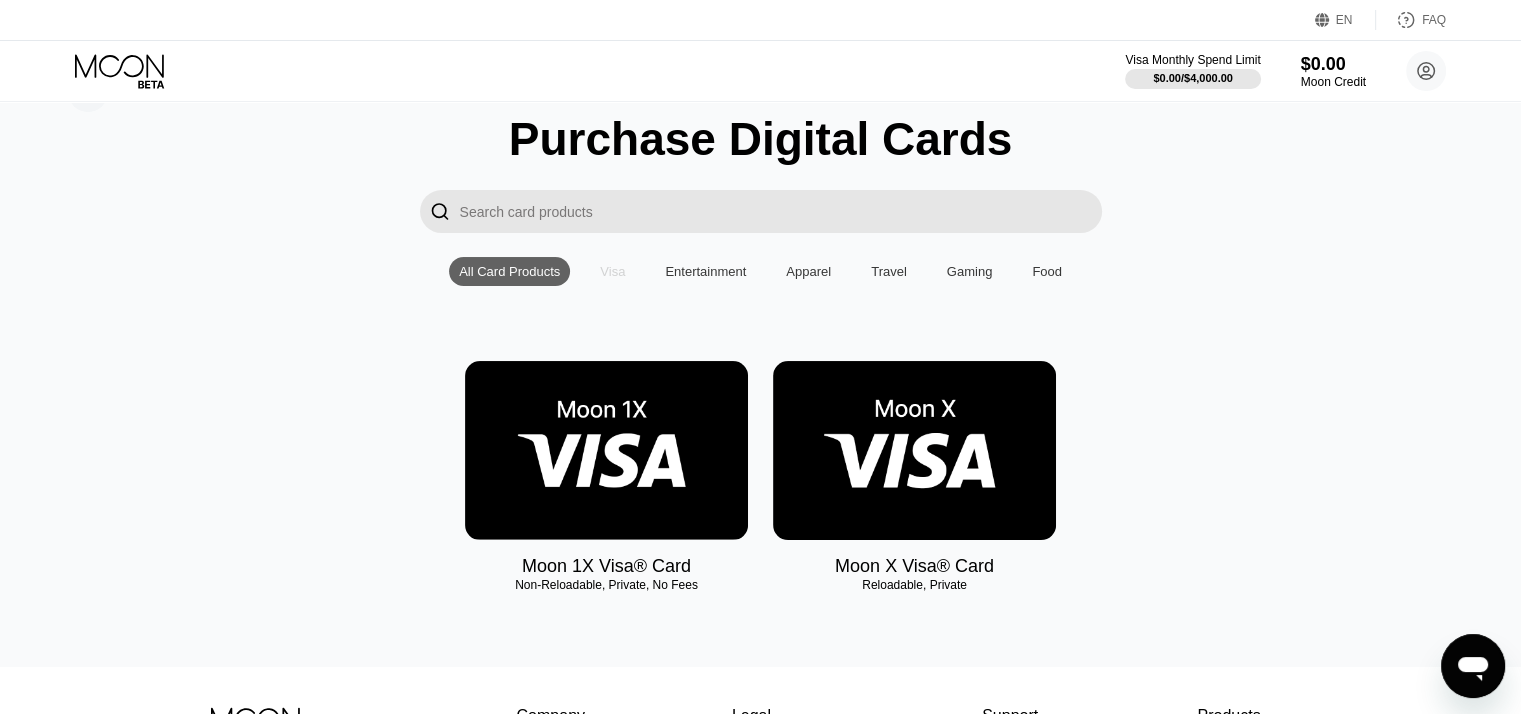 click on "Visa" at bounding box center [612, 271] 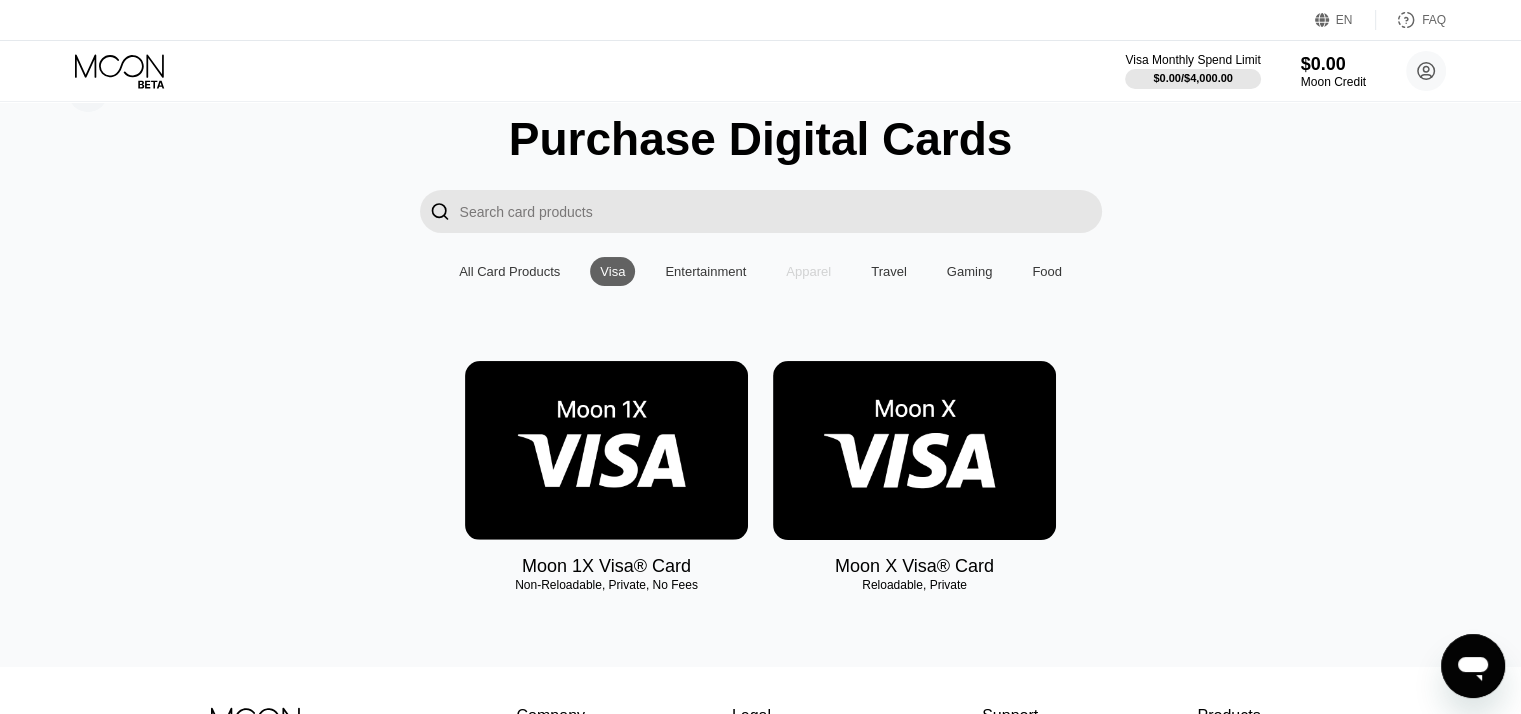 click on "Apparel" at bounding box center (808, 271) 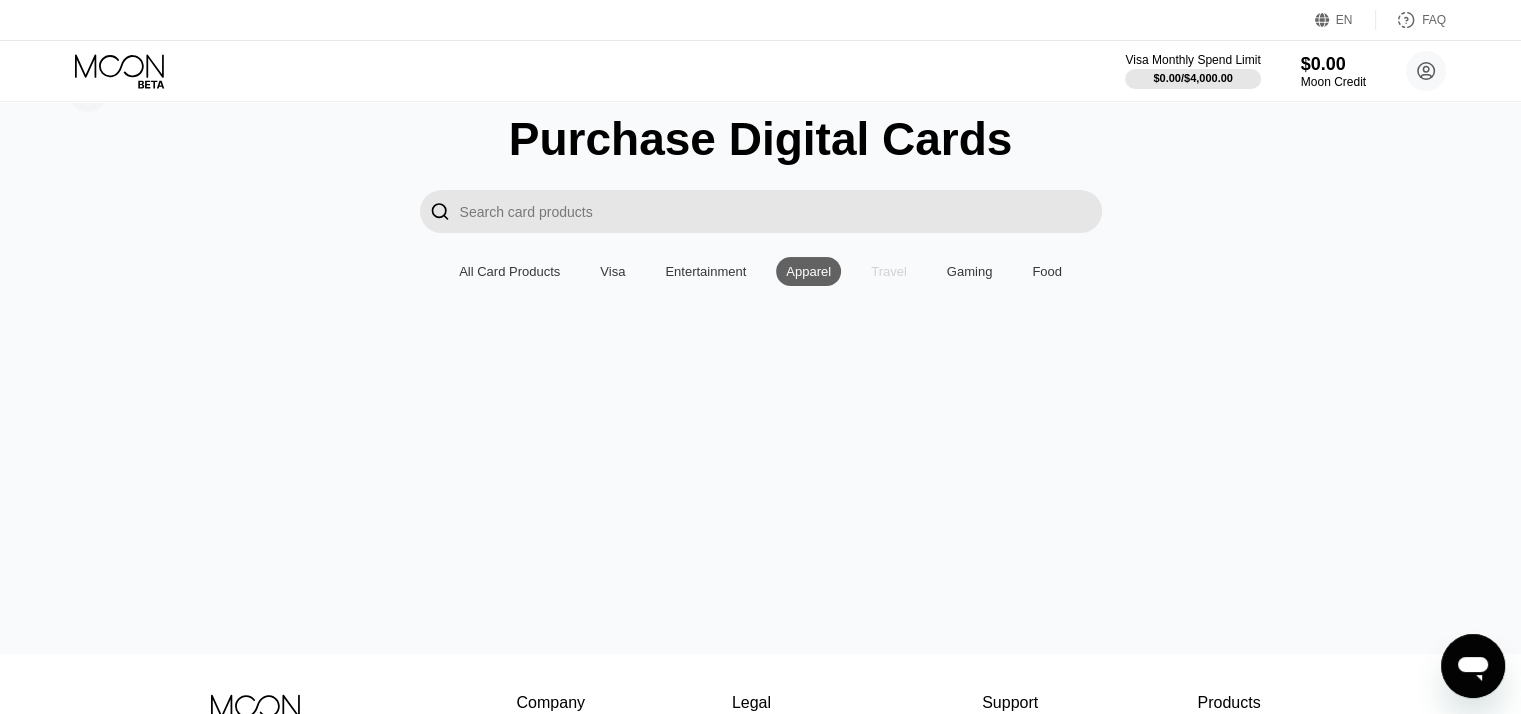 click on "Travel" at bounding box center (889, 271) 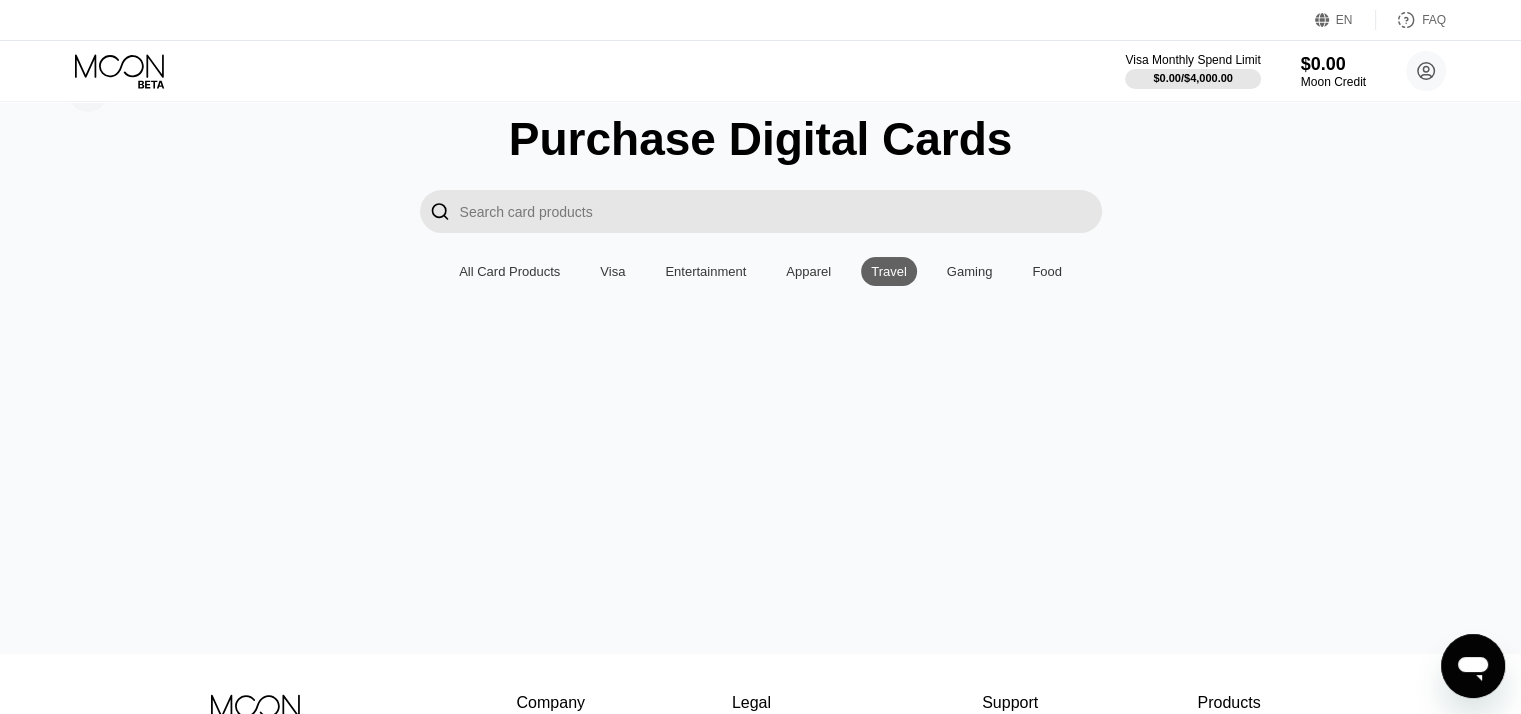 click on "Gaming" at bounding box center [970, 271] 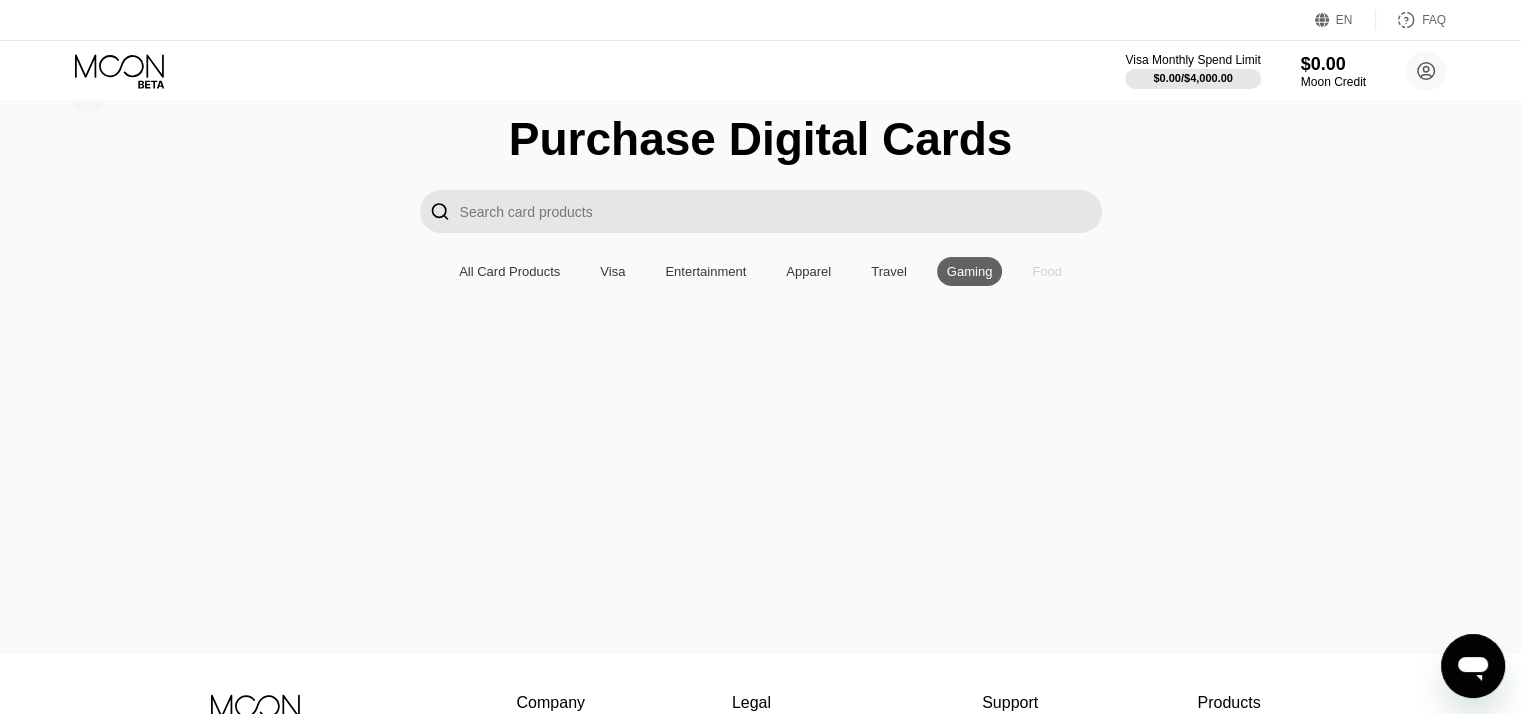 click on "Food" at bounding box center (1047, 271) 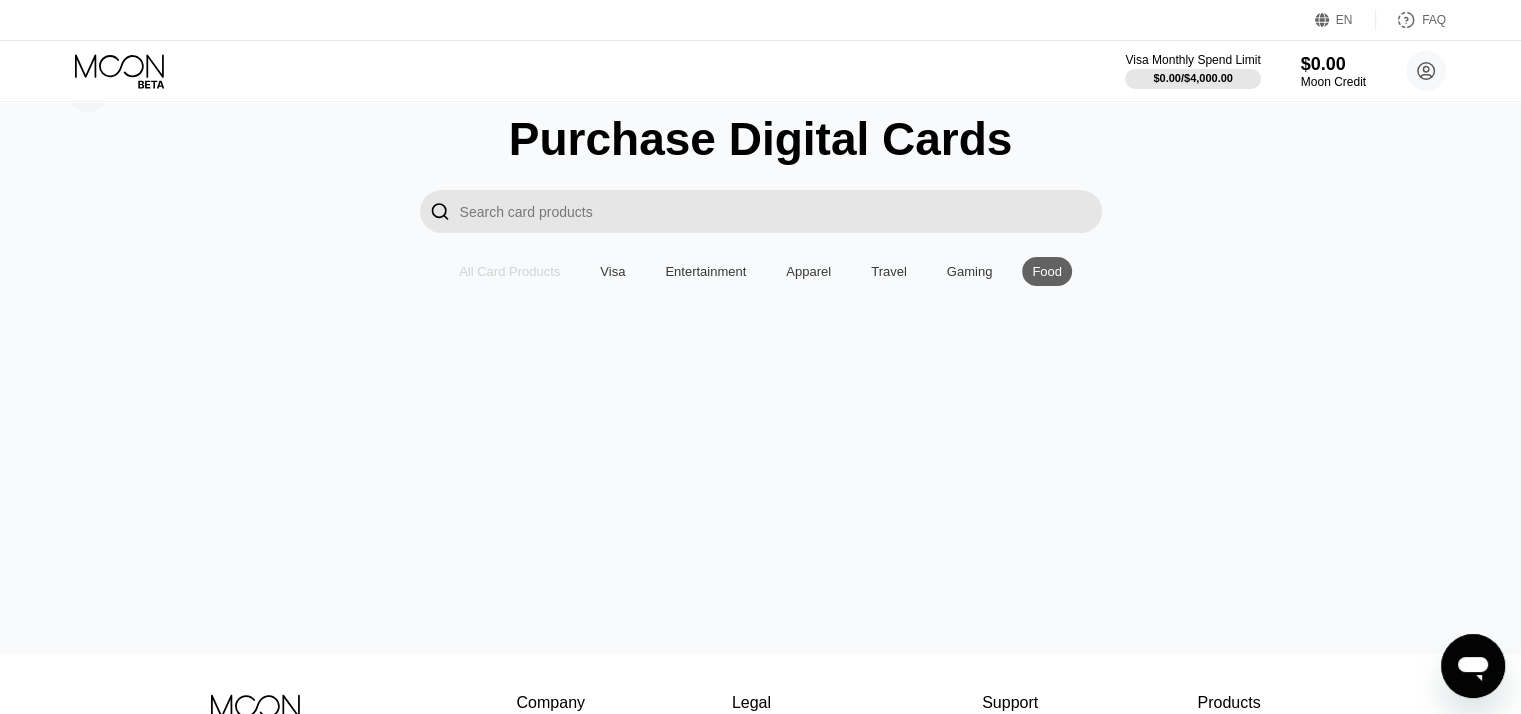 click on "All Card Products" at bounding box center [509, 271] 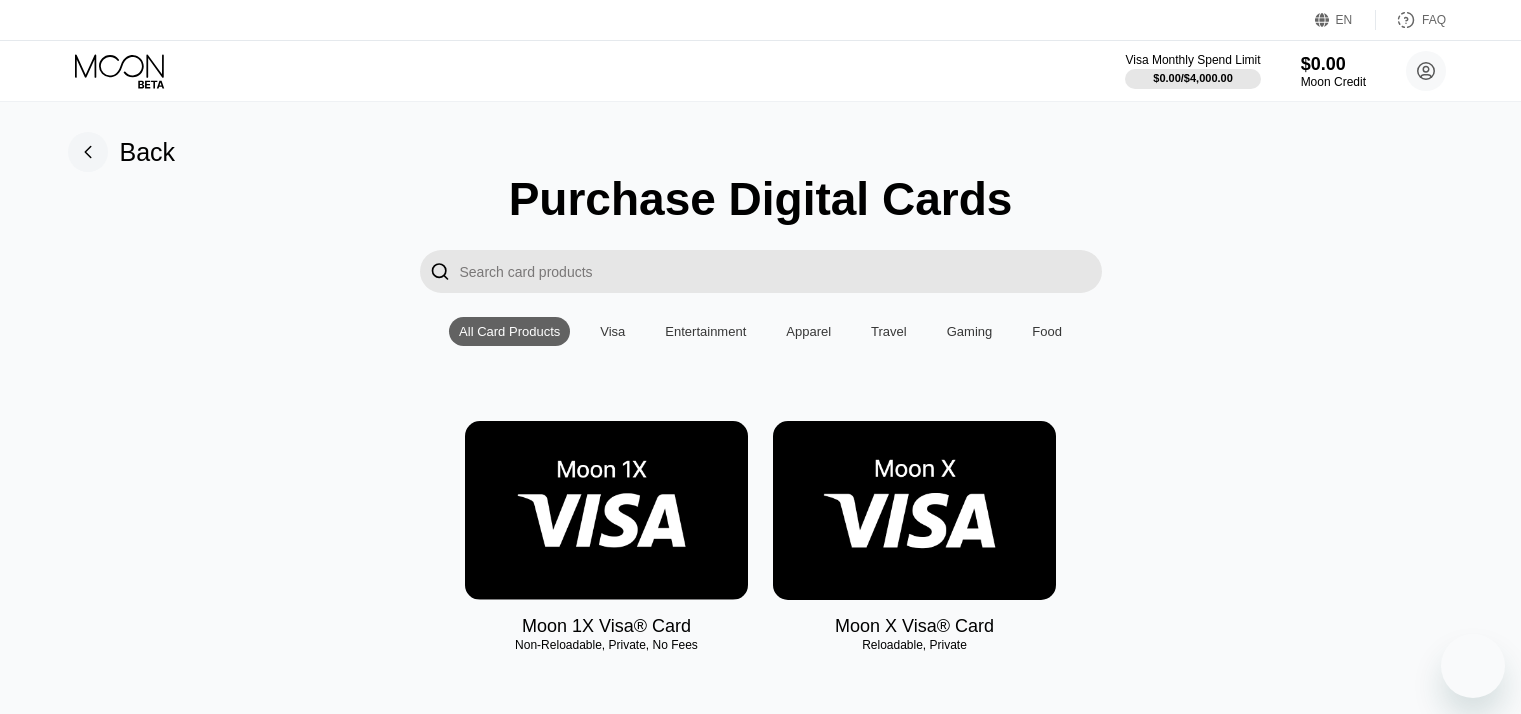 scroll, scrollTop: 239, scrollLeft: 0, axis: vertical 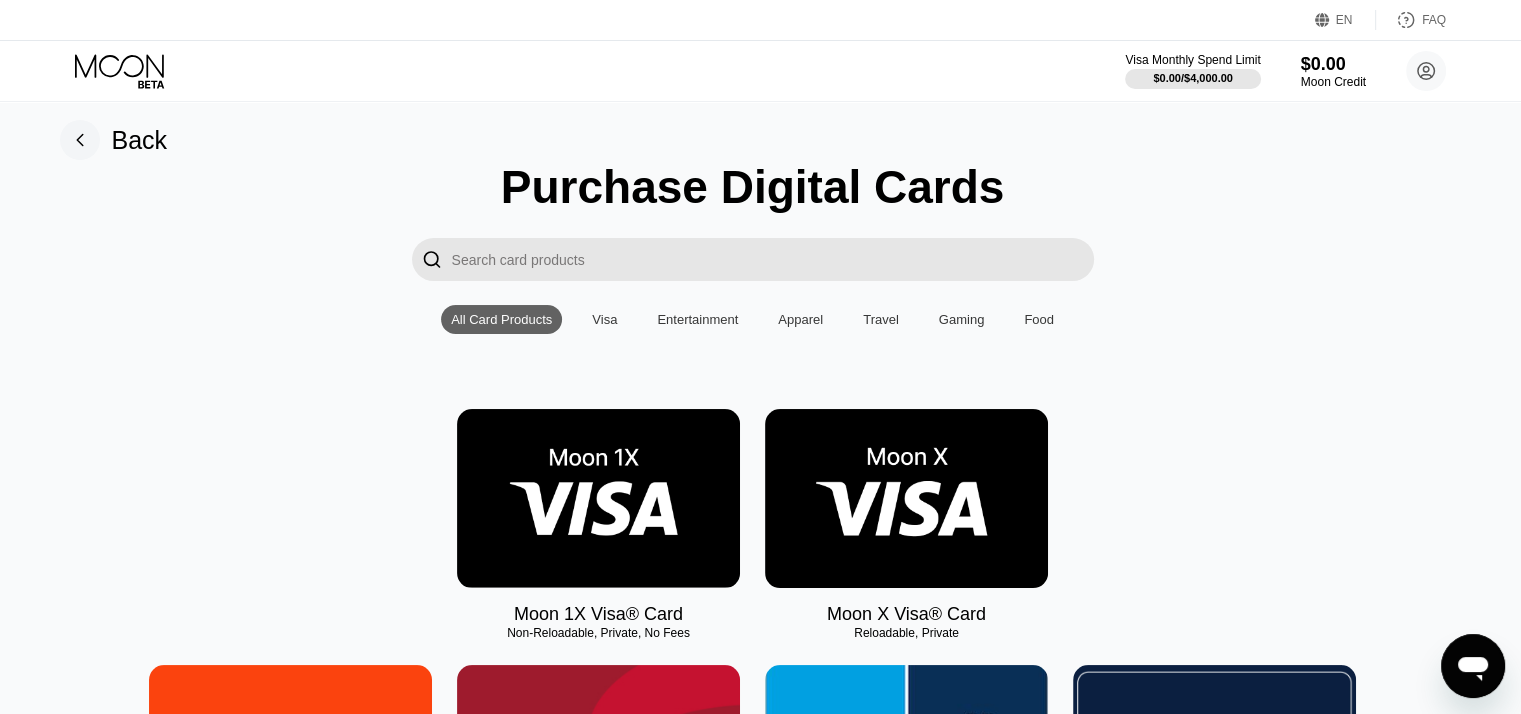 click on "Visa Monthly Spend Limit $0.00 / $4,000.00 $0.00 Moon Credit [EMAIL]  Home Settings Support Careers About Us Log out Privacy policy Terms" at bounding box center [760, 71] 